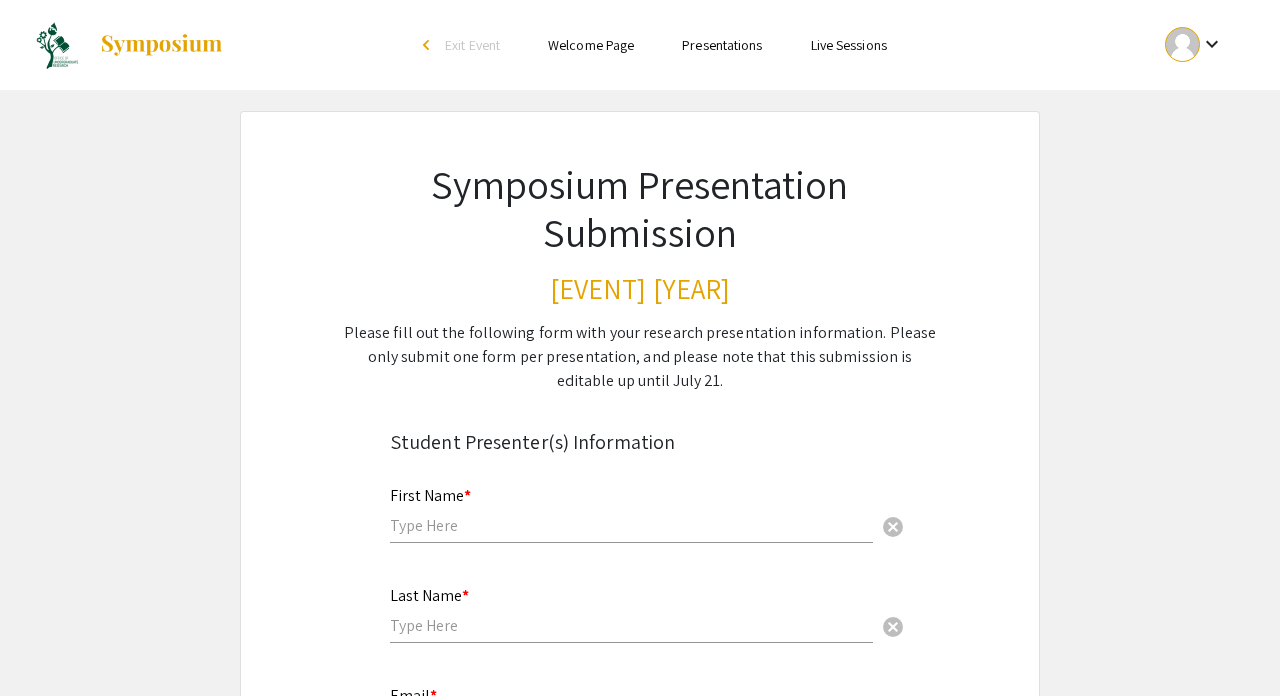 scroll, scrollTop: 392, scrollLeft: 0, axis: vertical 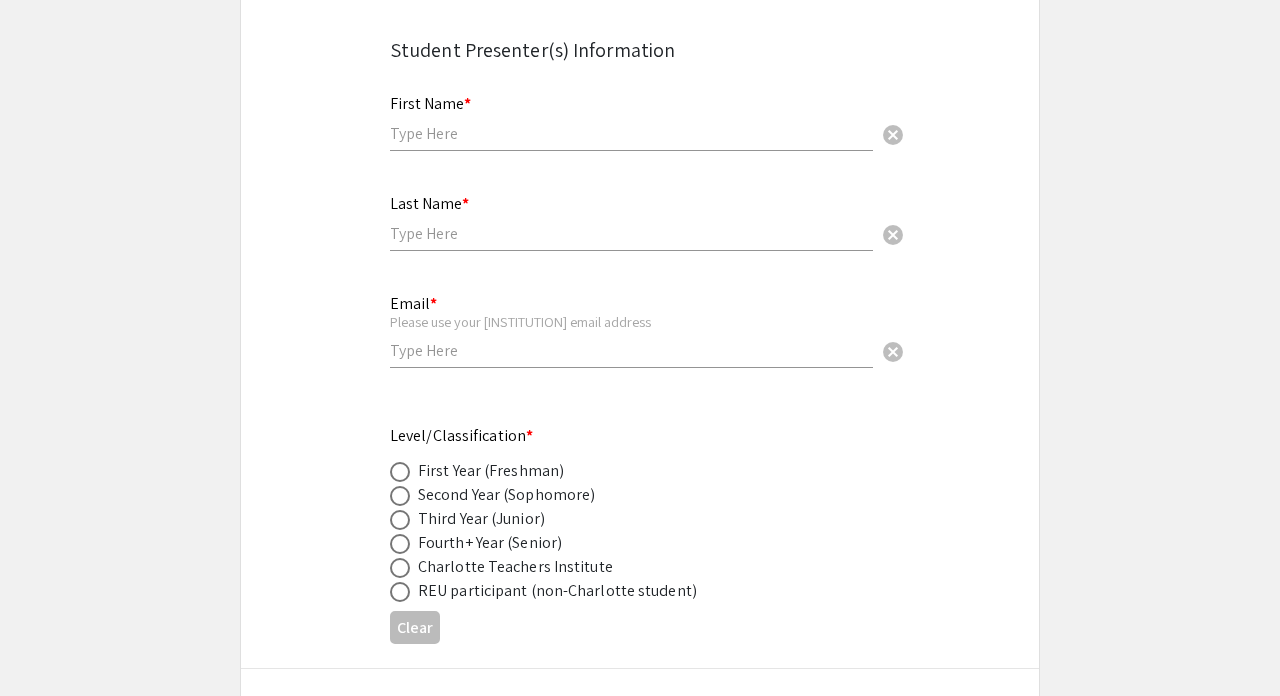 click at bounding box center (631, 133) 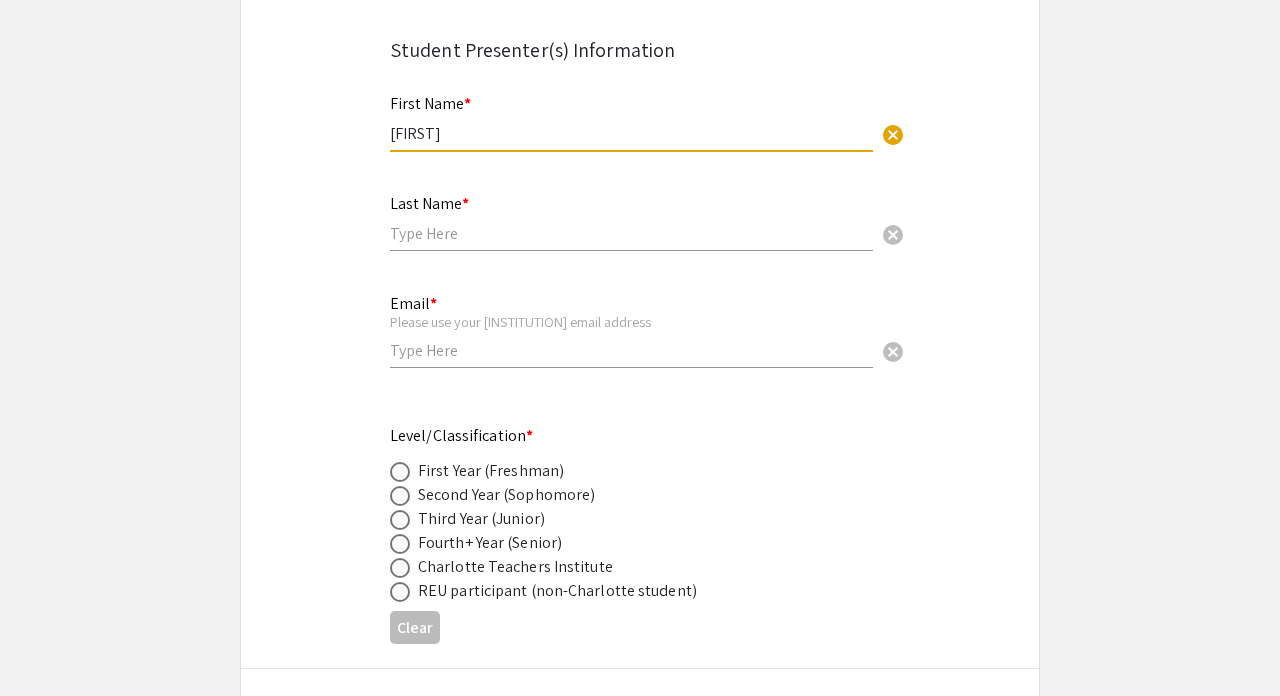 type on "[FIRST]" 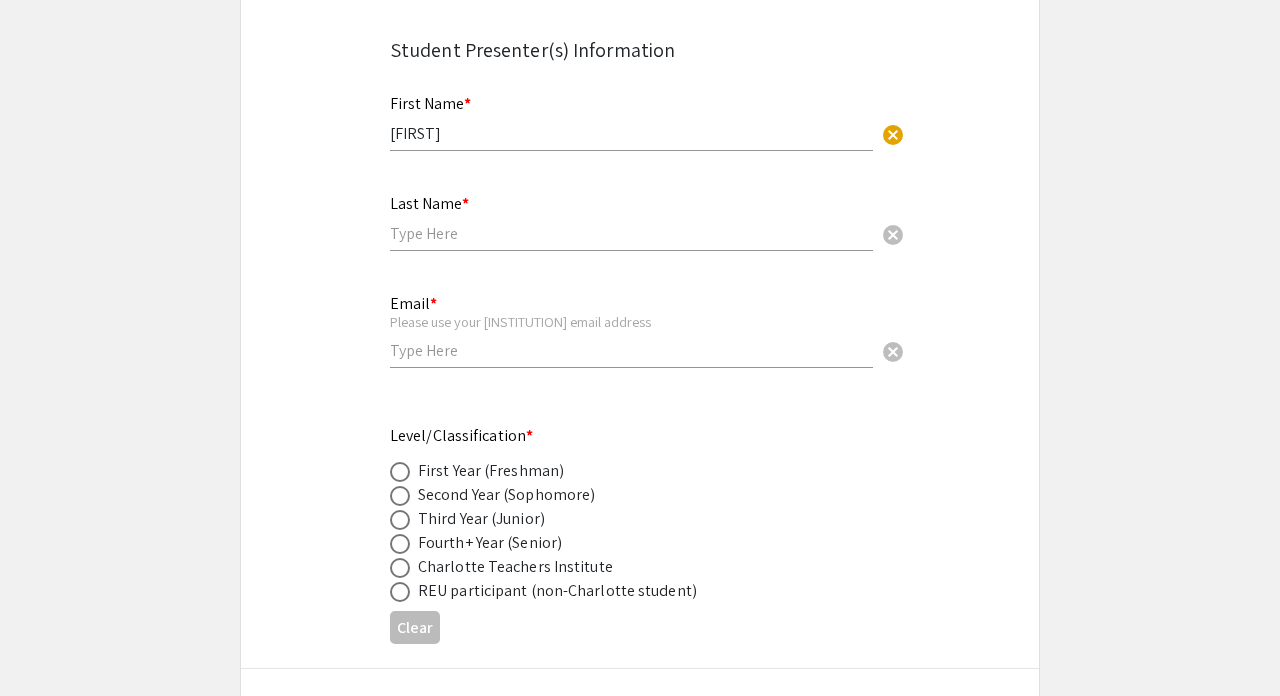 click on "Last Name *" at bounding box center [429, 203] 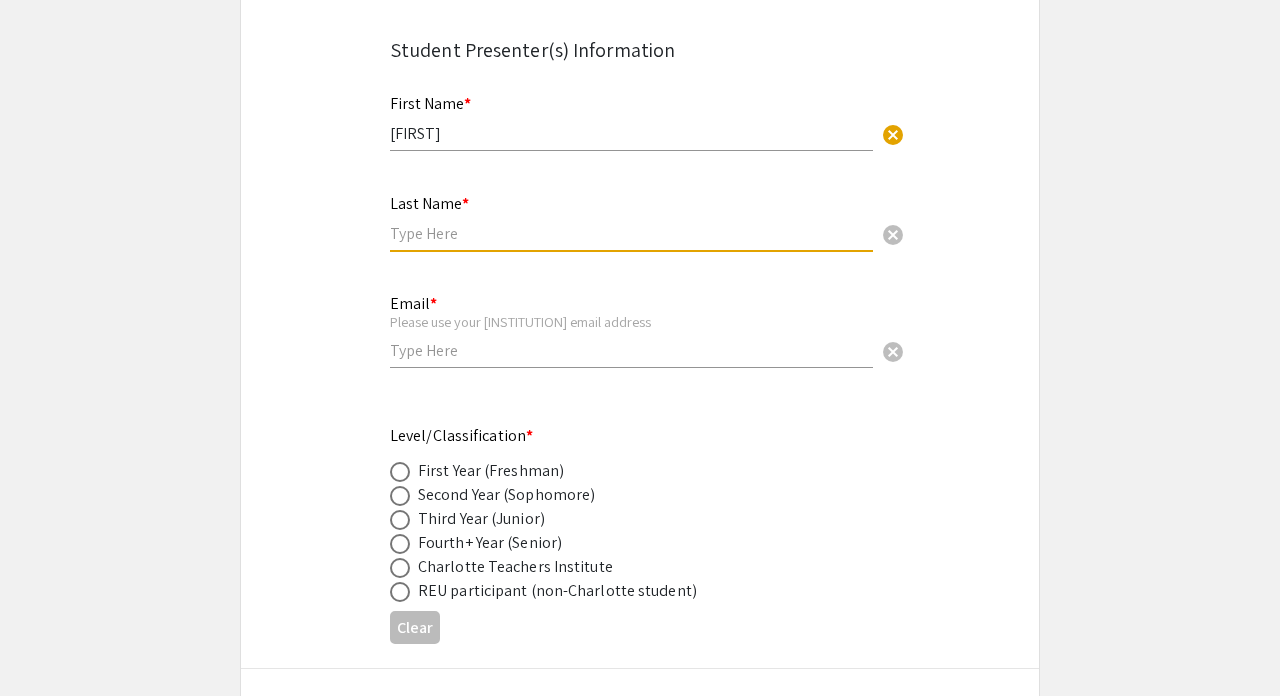 click at bounding box center [631, 233] 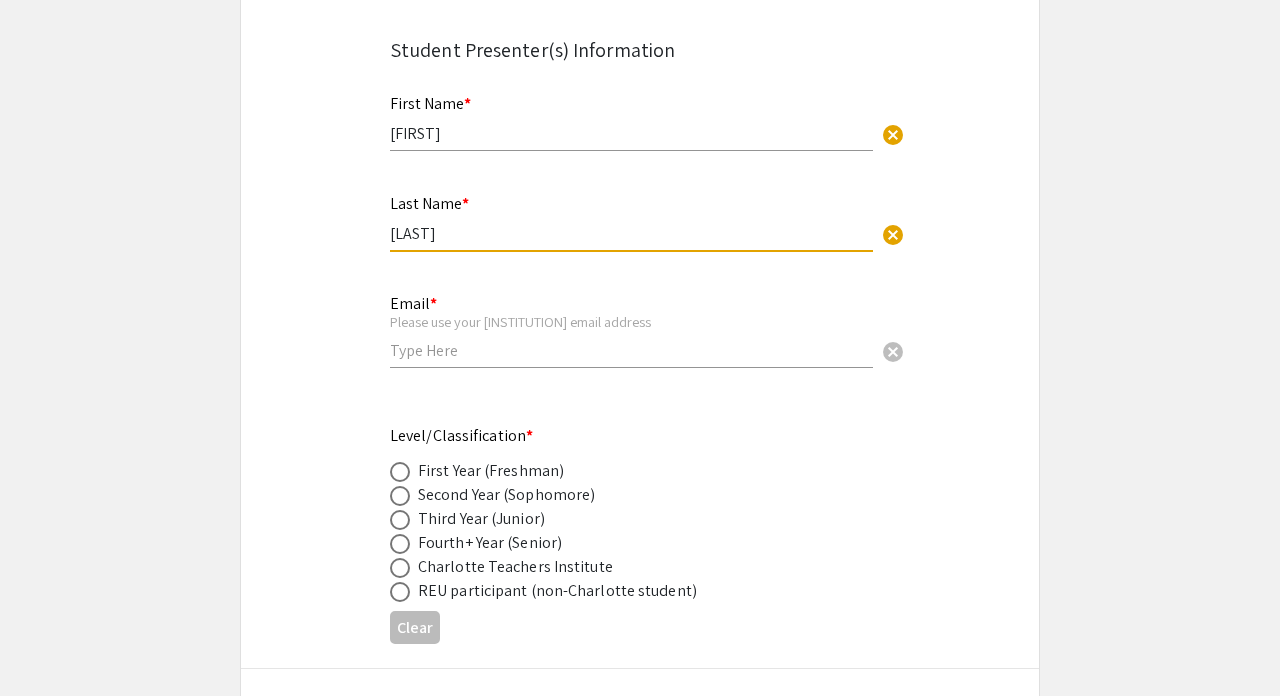 type on "[LAST]" 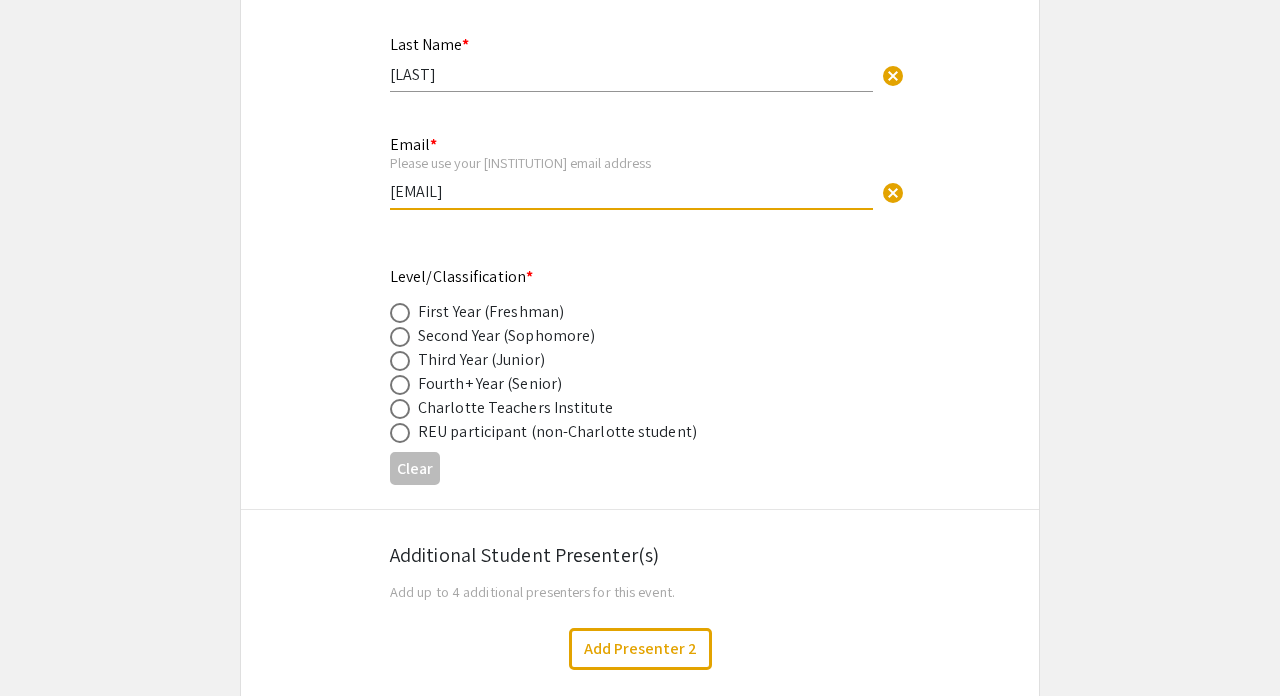 scroll, scrollTop: 553, scrollLeft: 0, axis: vertical 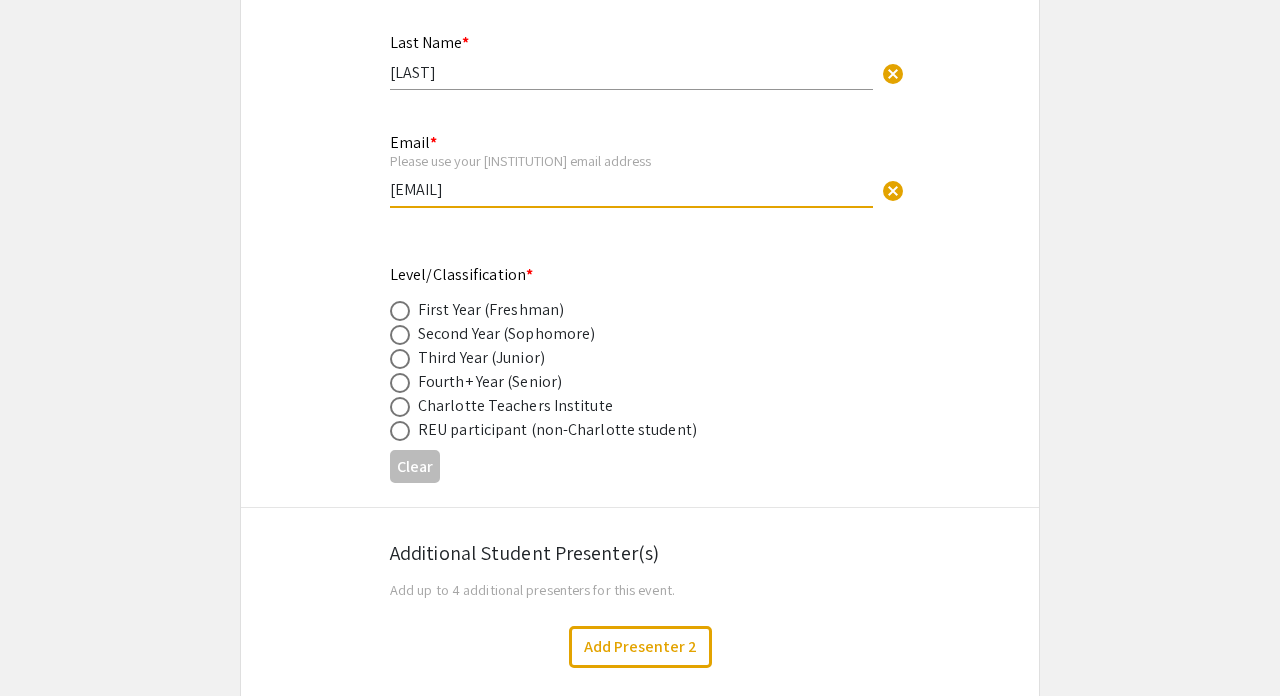 type on "[EMAIL]" 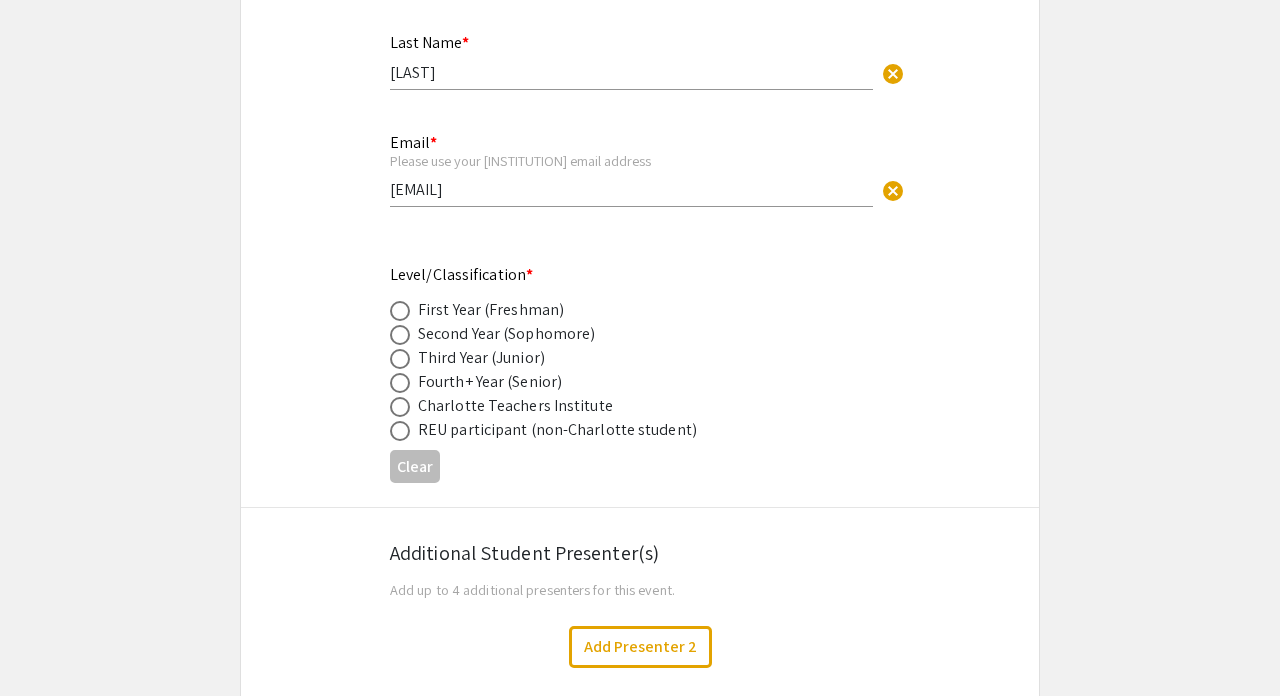 click on "First Year (Freshman)" at bounding box center (491, 310) 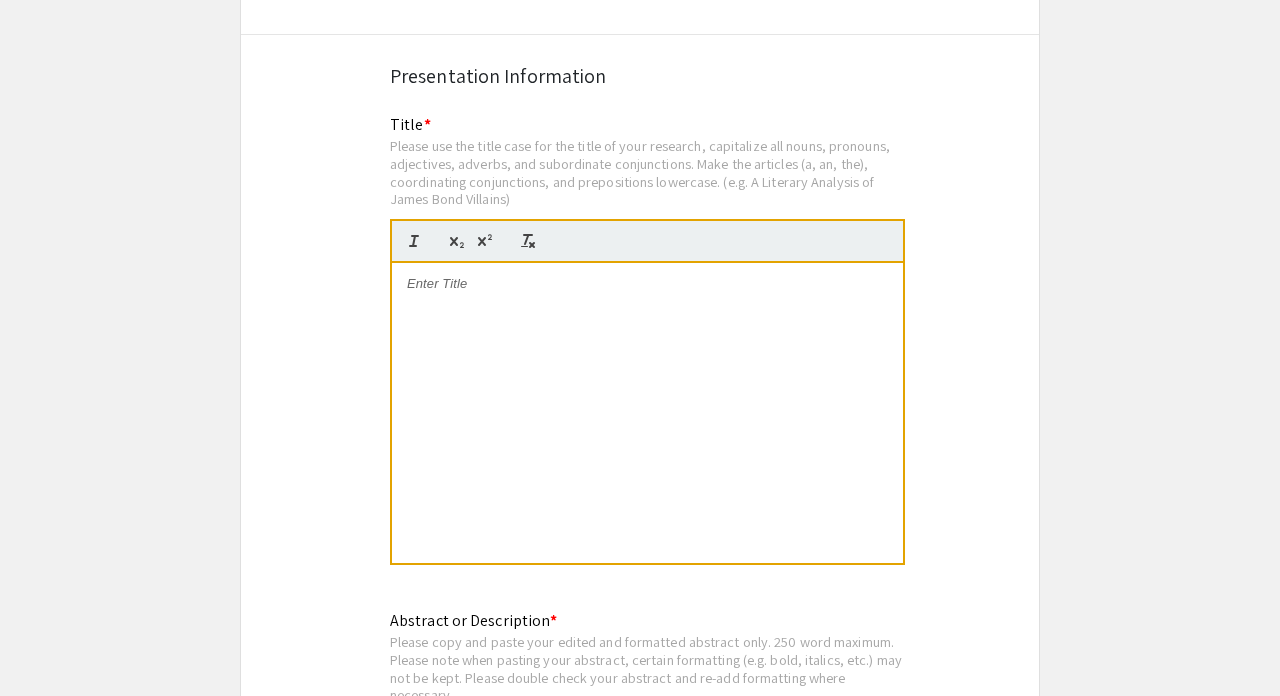 scroll, scrollTop: 1260, scrollLeft: 0, axis: vertical 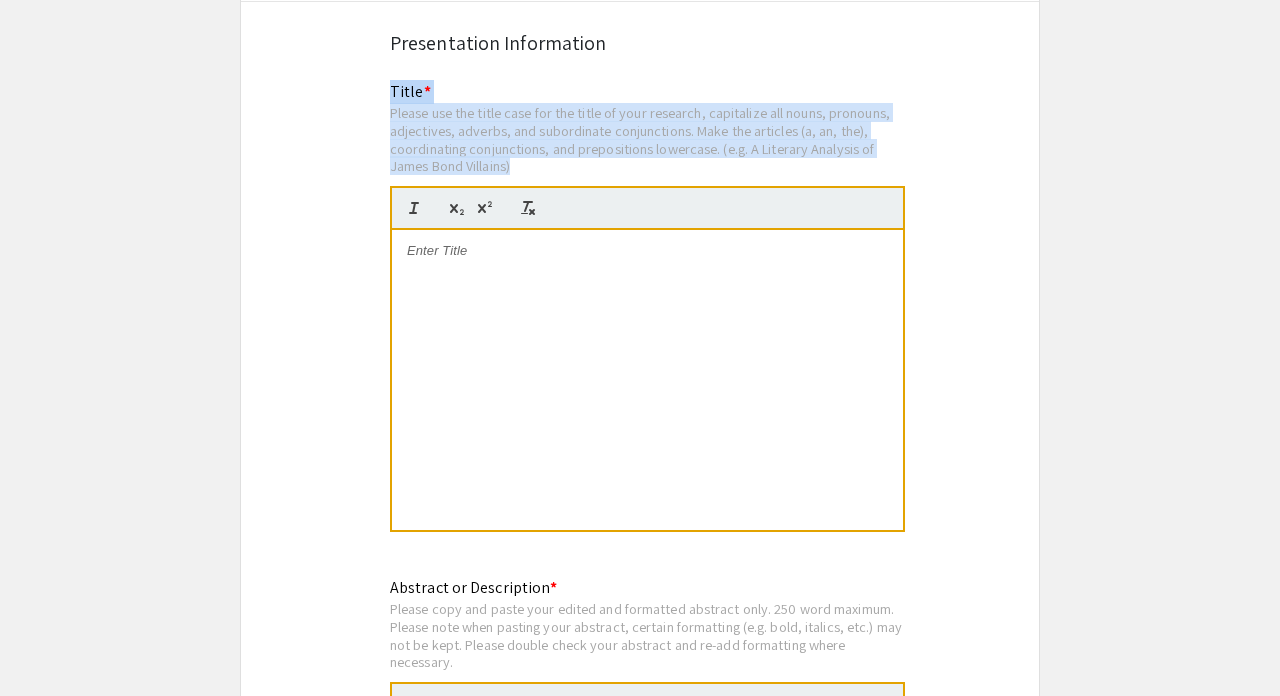 copy on "Title * Please use the title case for the title of your research, capitalize all nouns, pronouns, adjectives, adverbs, and subordinate conjunctions. Make the articles (a, an, the), coordinating conjunctions, and prepositions lowercase. (e.g. A Literary Analysis of James Bond Villains)" 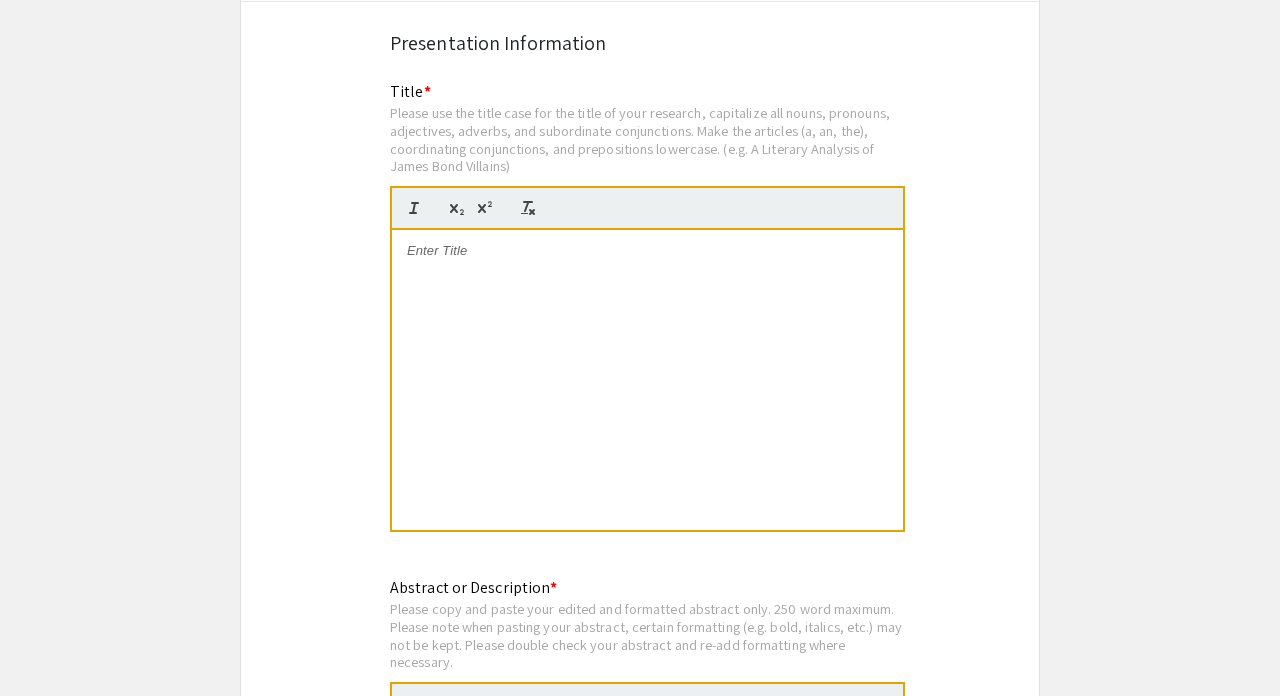 click at bounding box center [647, 251] 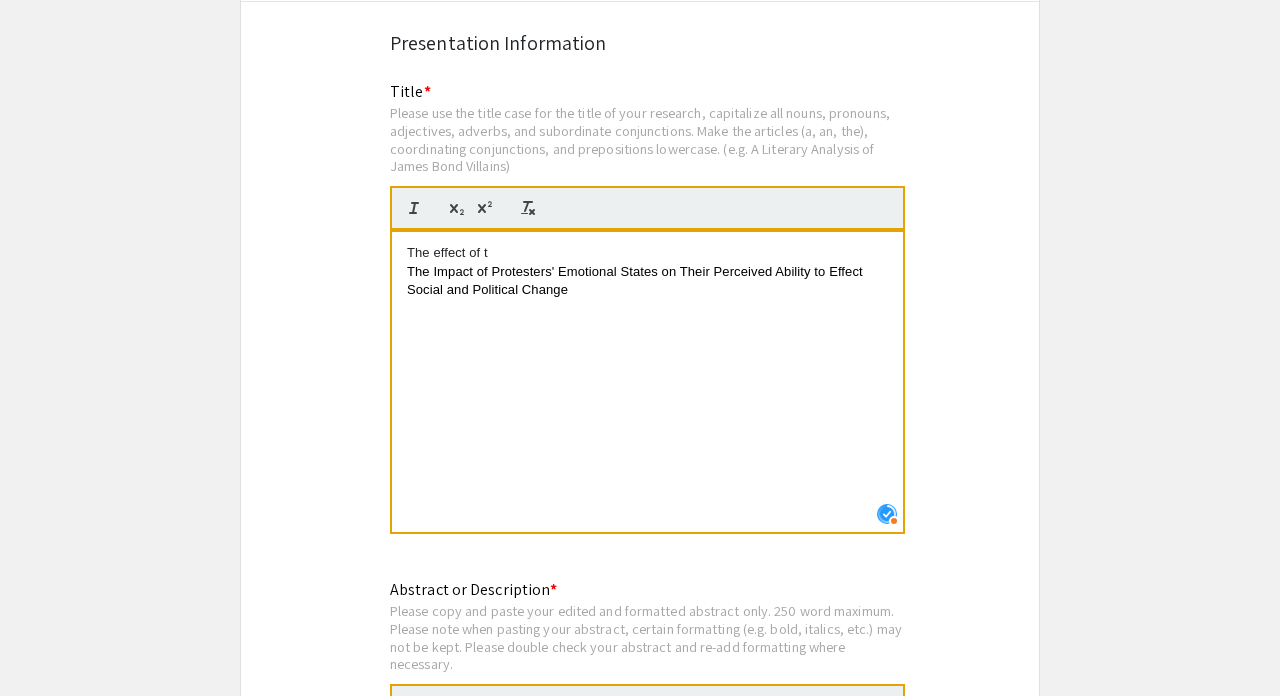 scroll, scrollTop: 9, scrollLeft: 0, axis: vertical 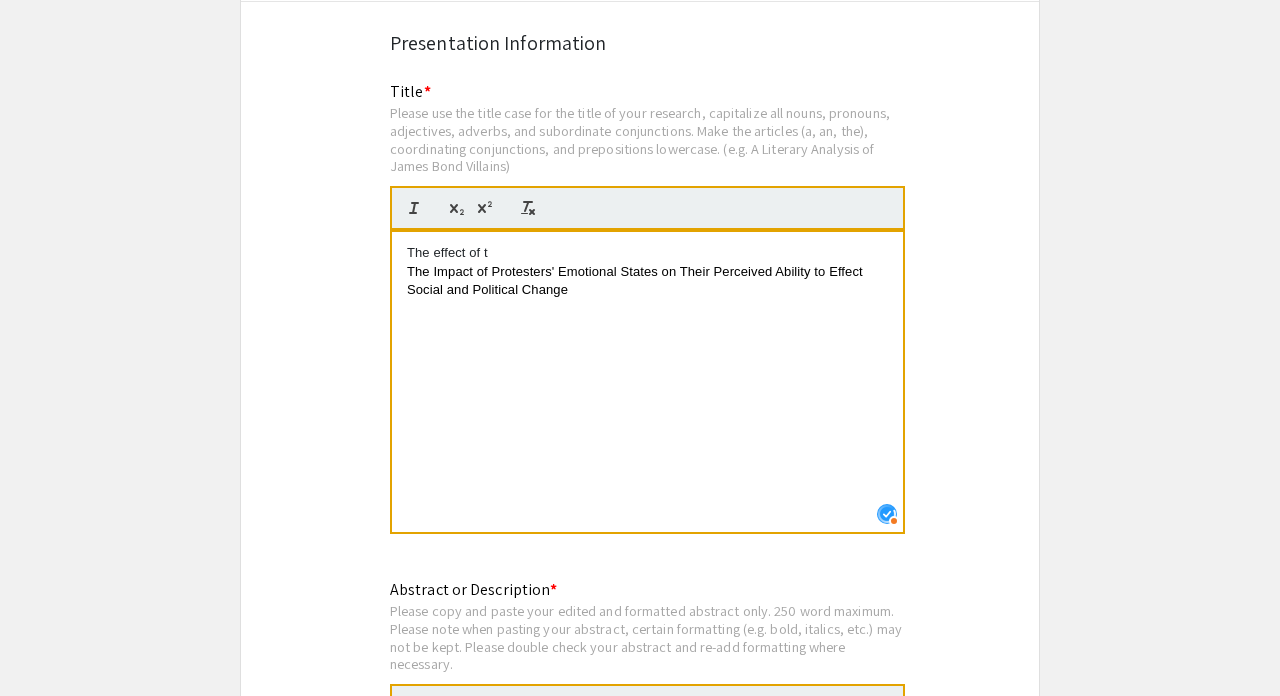 click on "The effect of t" at bounding box center [647, 253] 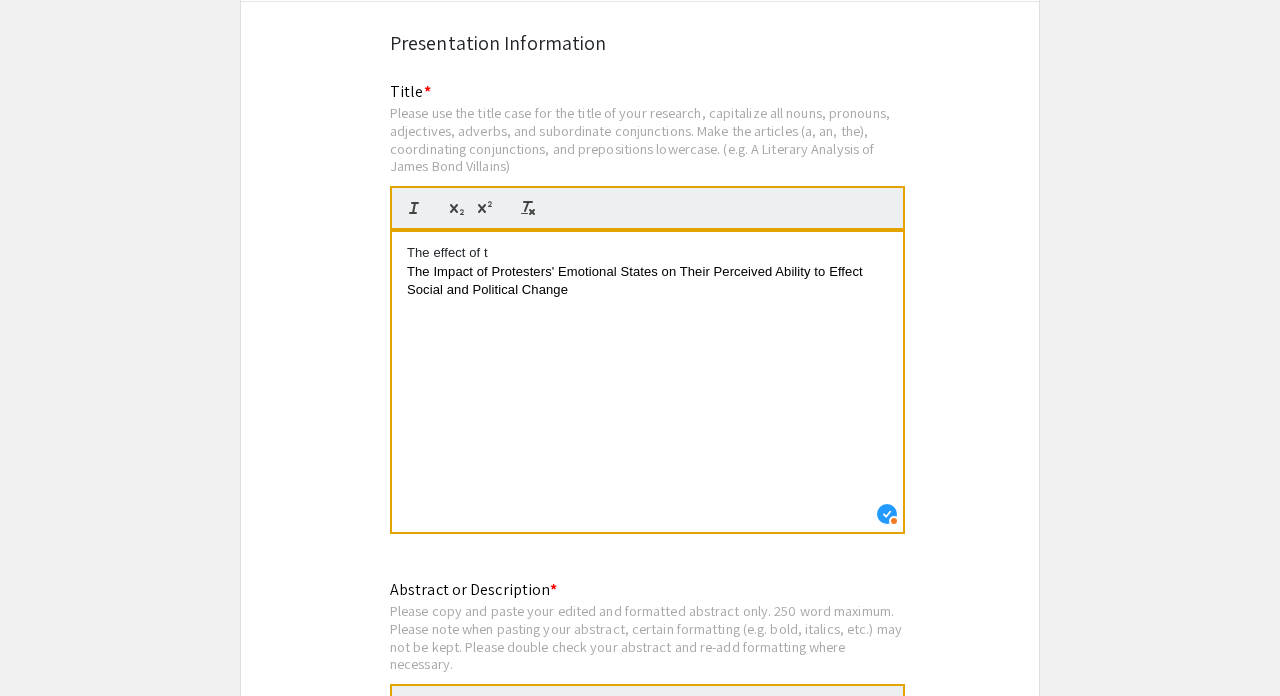 drag, startPoint x: 525, startPoint y: 249, endPoint x: 432, endPoint y: 250, distance: 93.00538 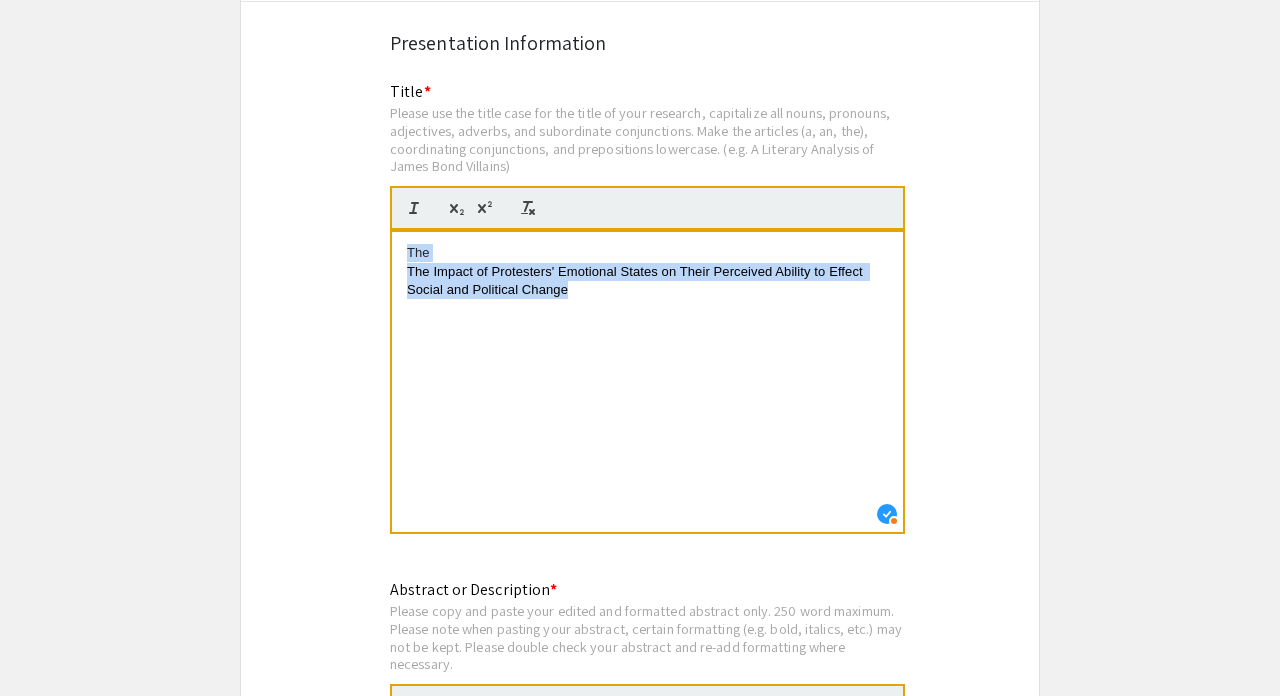 drag, startPoint x: 580, startPoint y: 291, endPoint x: 403, endPoint y: 254, distance: 180.82588 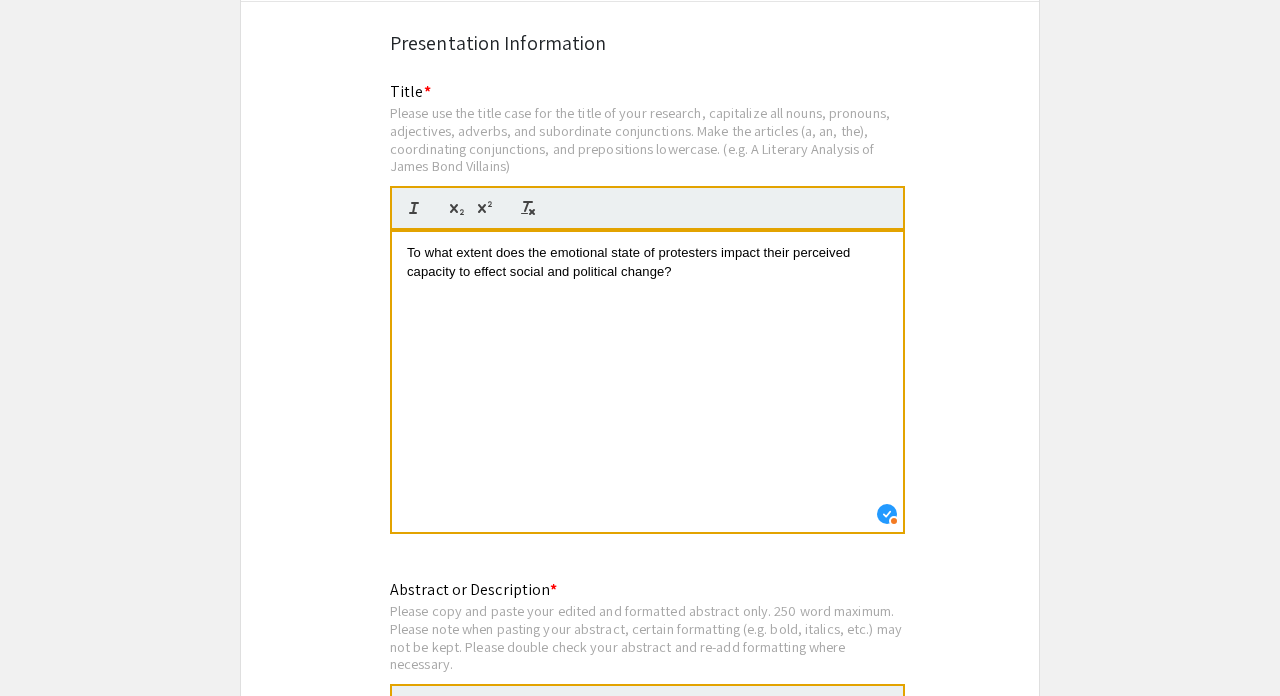 scroll, scrollTop: 18, scrollLeft: 0, axis: vertical 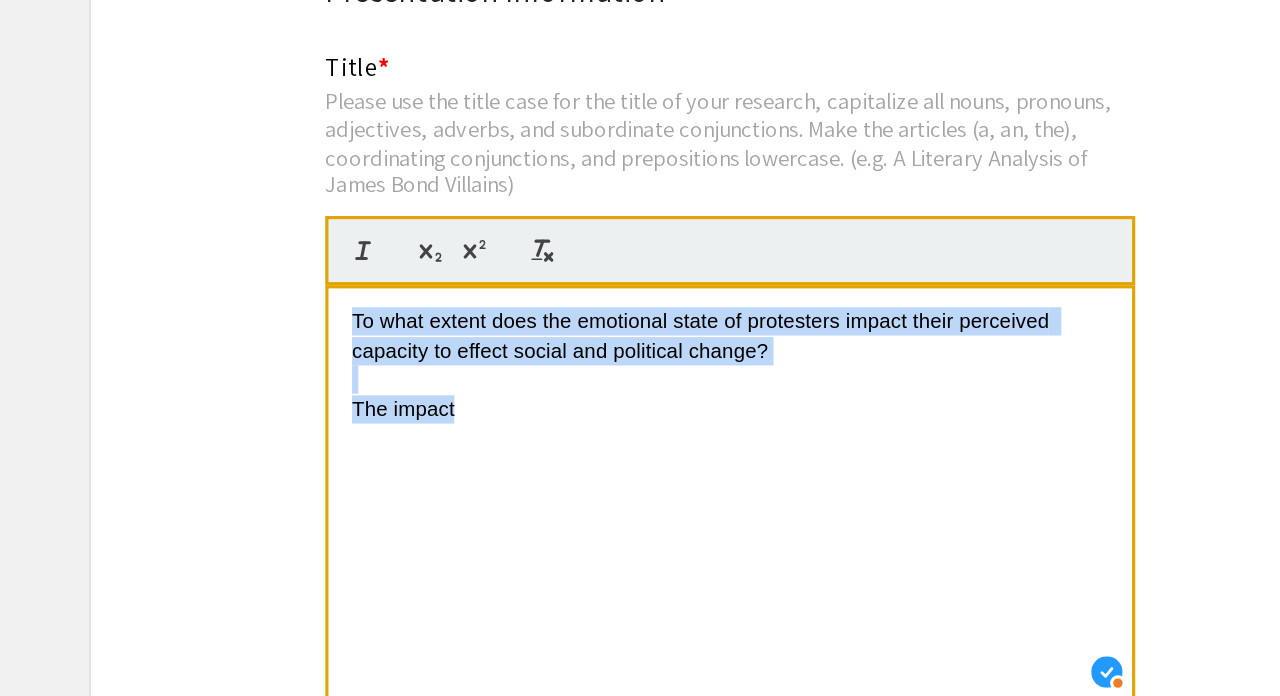 drag, startPoint x: 313, startPoint y: 272, endPoint x: 204, endPoint y: 206, distance: 127.424484 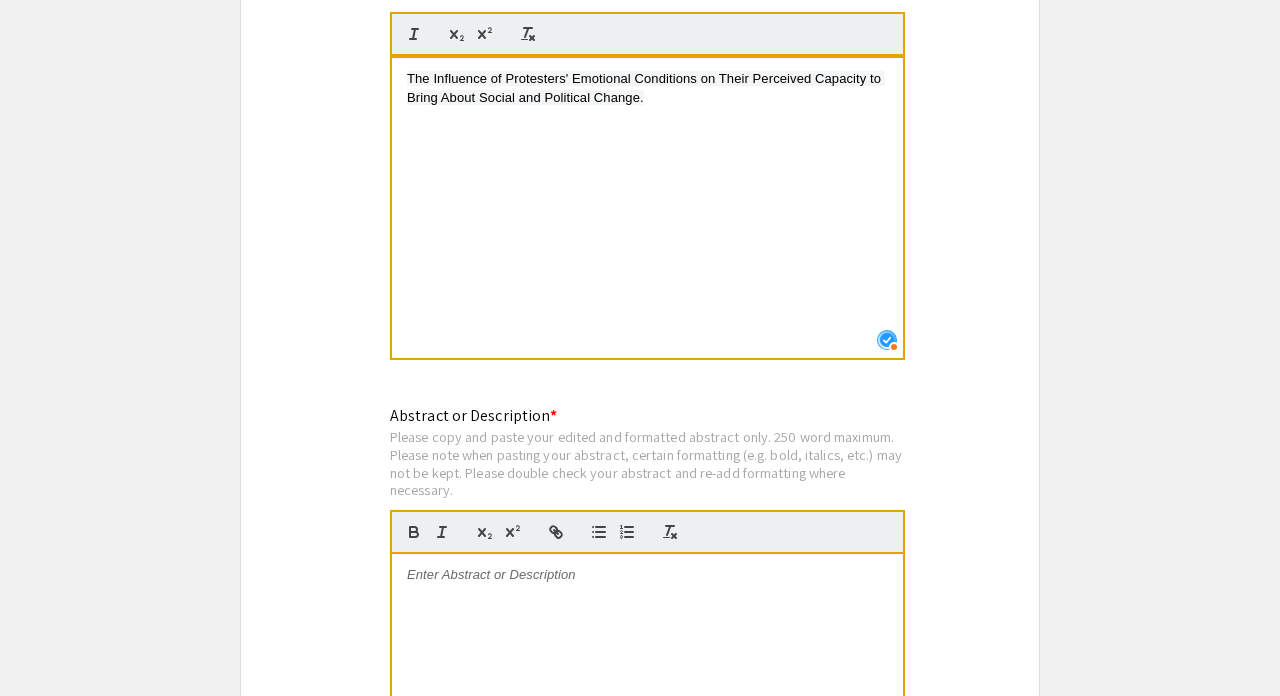 scroll, scrollTop: 1780, scrollLeft: 0, axis: vertical 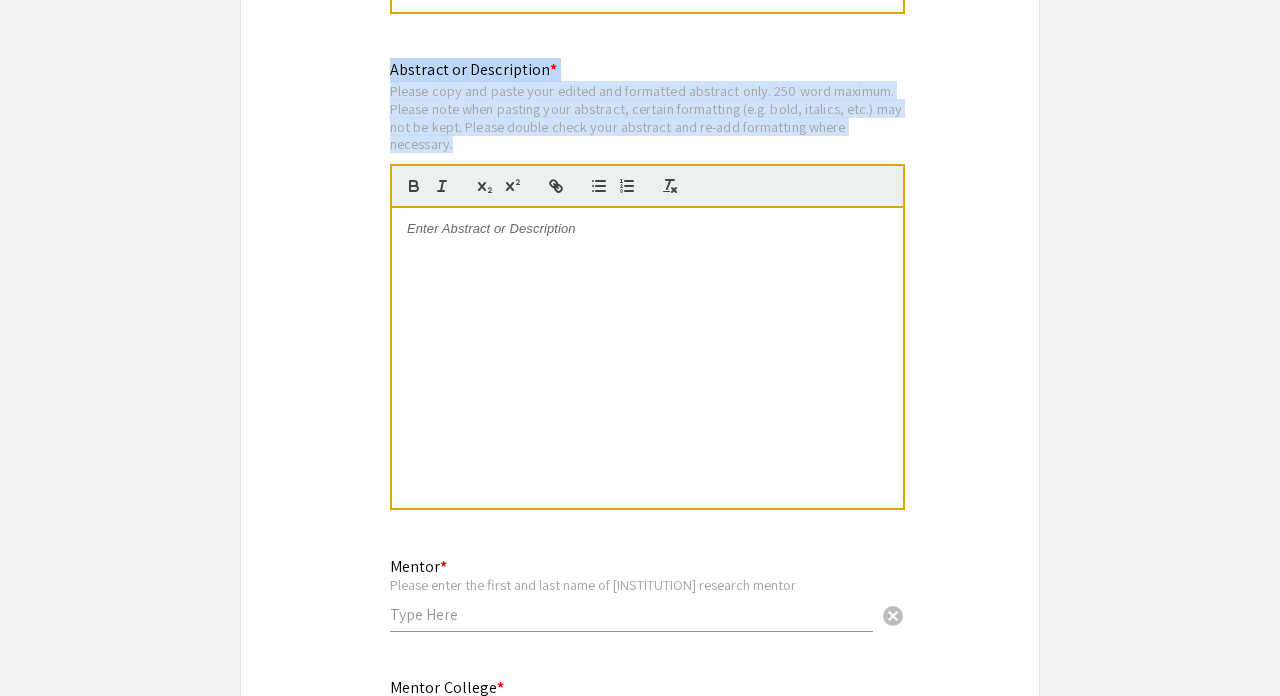 drag, startPoint x: 393, startPoint y: 69, endPoint x: 464, endPoint y: 145, distance: 104.00481 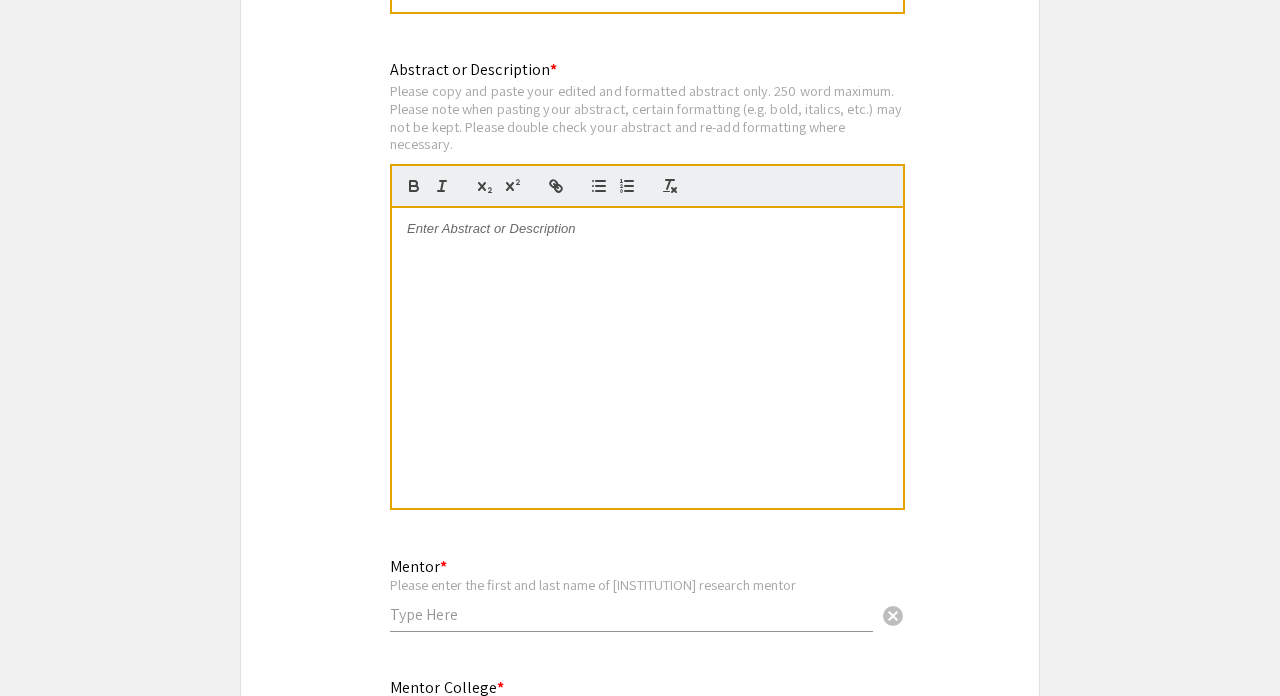 click at bounding box center (647, 229) 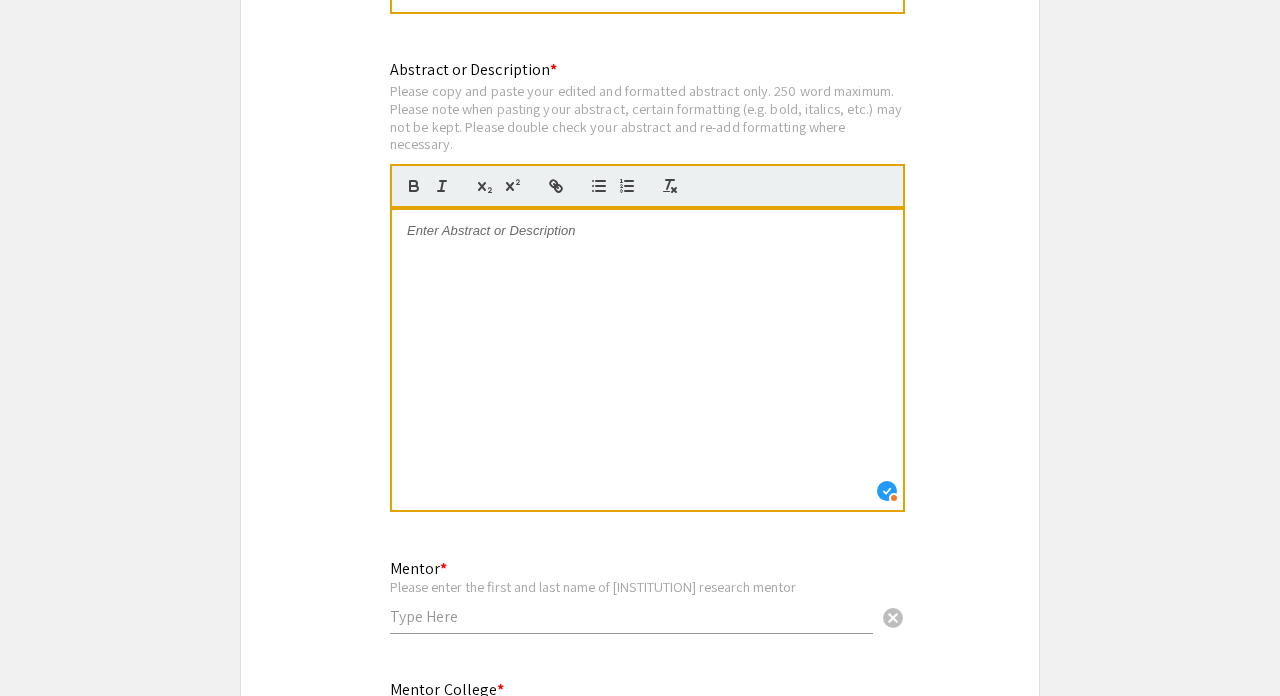 scroll, scrollTop: 9, scrollLeft: 0, axis: vertical 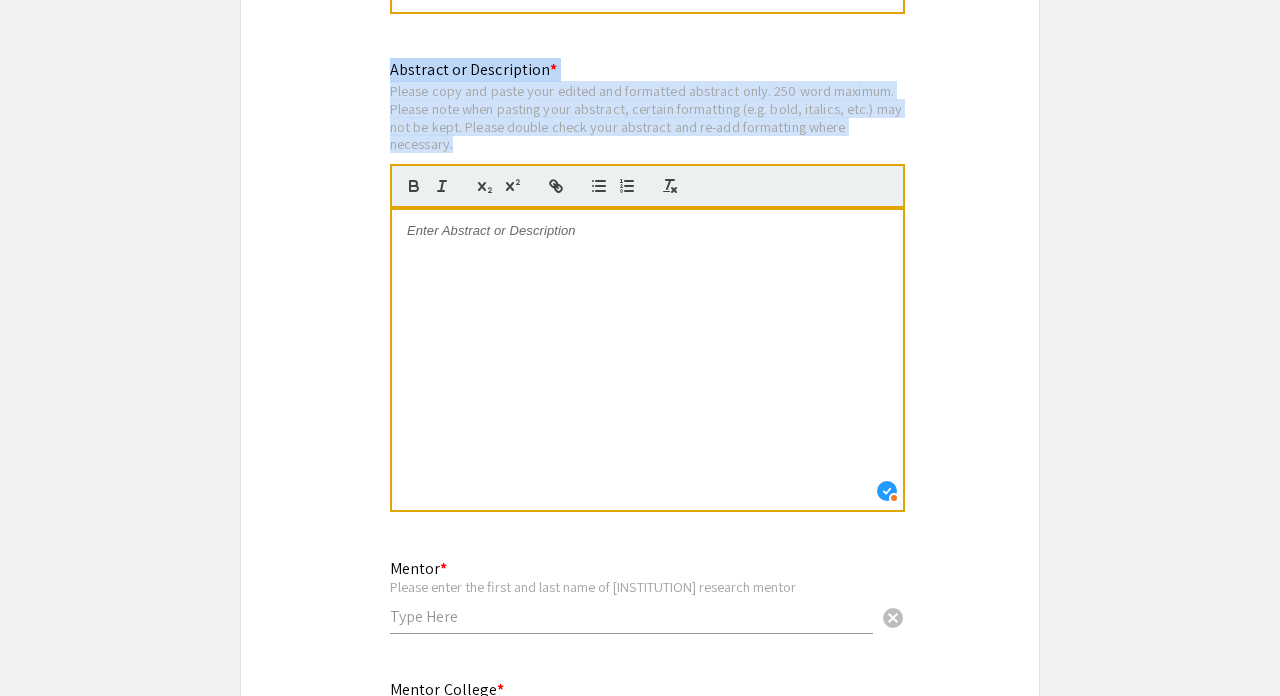 copy on "Abstract or Description * Please copy and paste your edited and formatted abstract only. 250 word maximum. Please note when pasting your abstract, certain formatting (e.g. bold, italics, etc.) may not be kept. Please double check your abstract and re-add formatting where necessary." 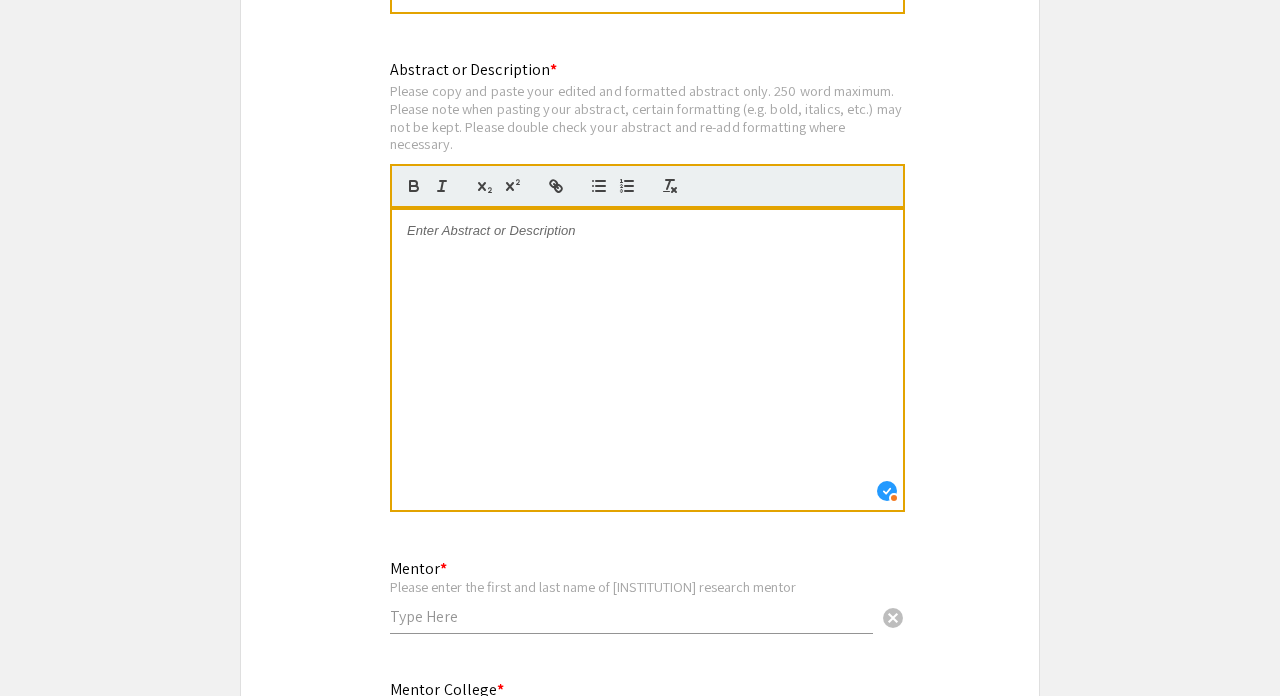 click at bounding box center [647, 360] 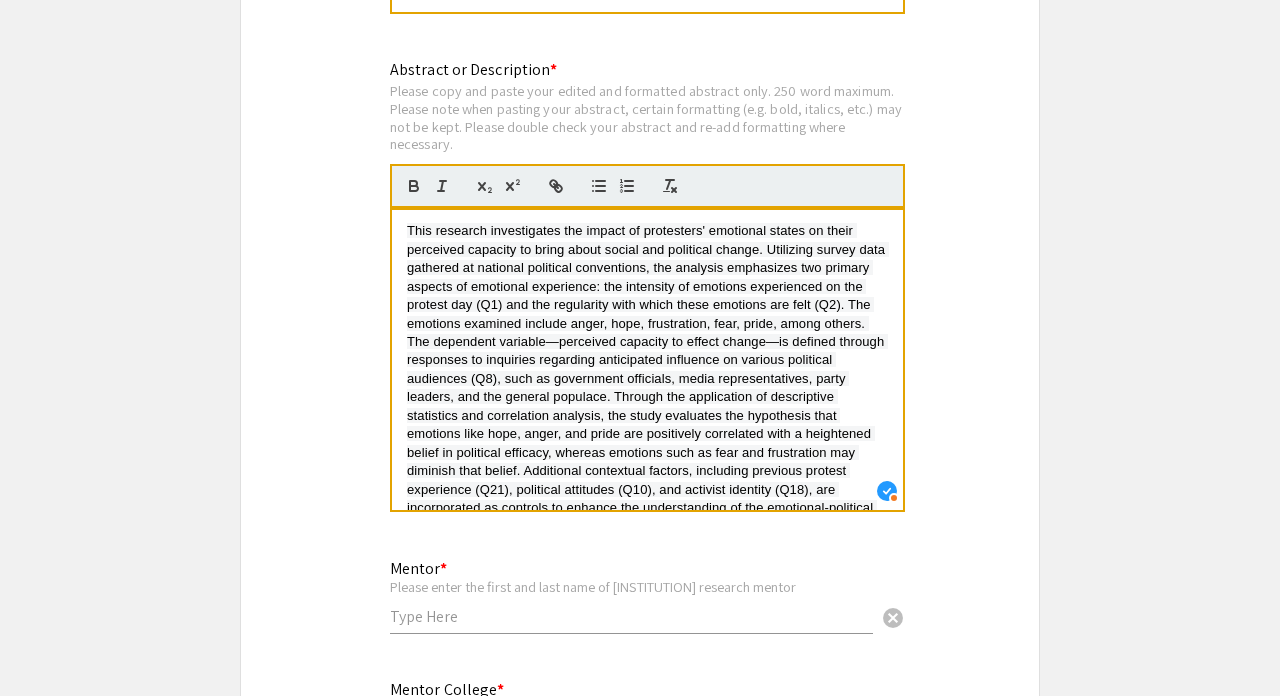 scroll, scrollTop: 18, scrollLeft: 1, axis: both 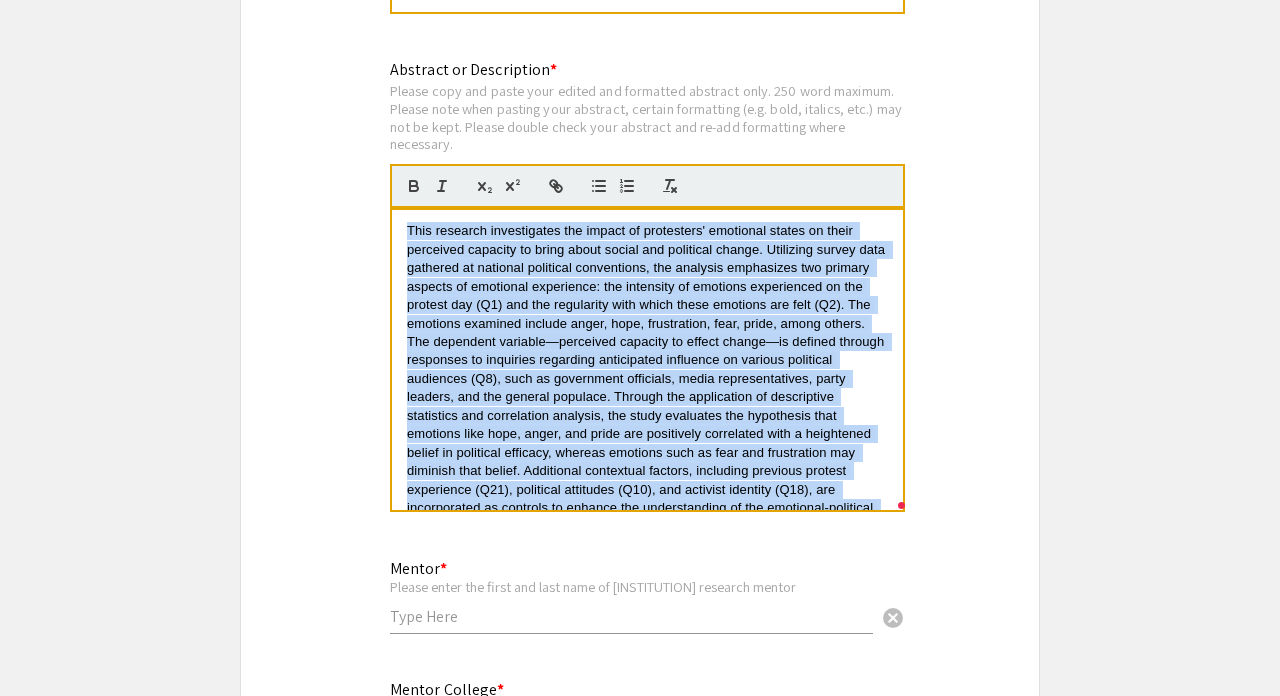 drag, startPoint x: 876, startPoint y: 484, endPoint x: 374, endPoint y: 134, distance: 611.96735 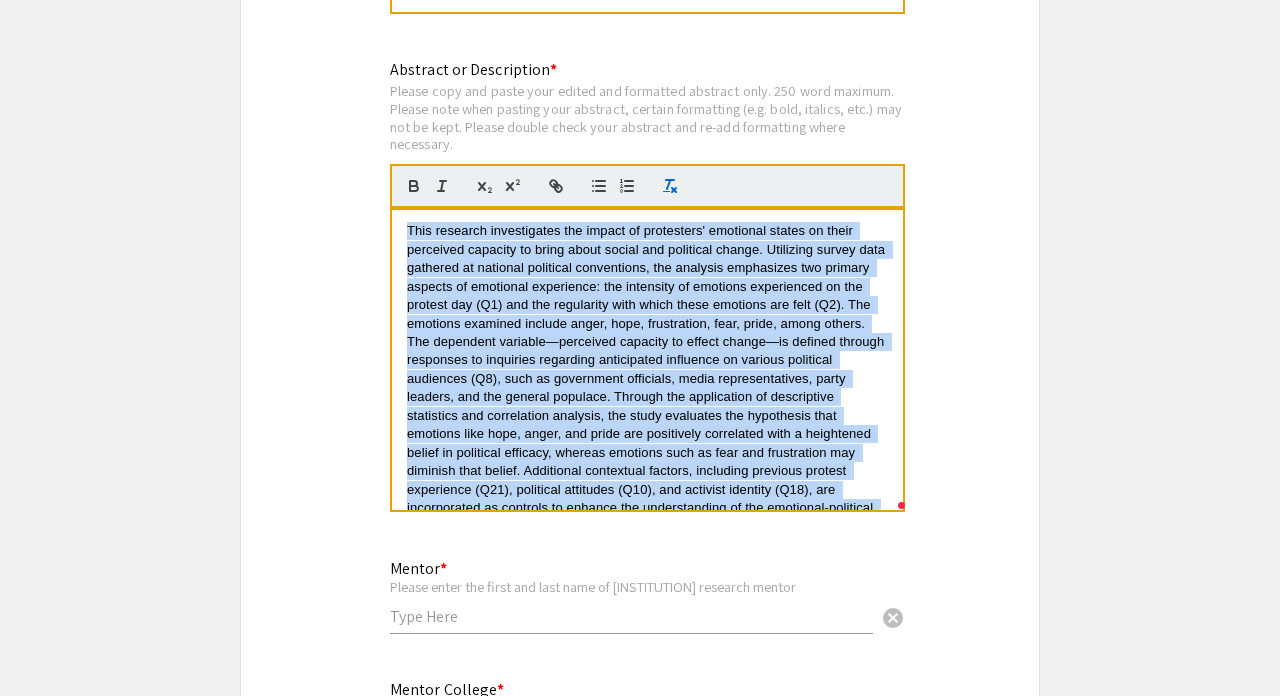 click at bounding box center [674, 190] 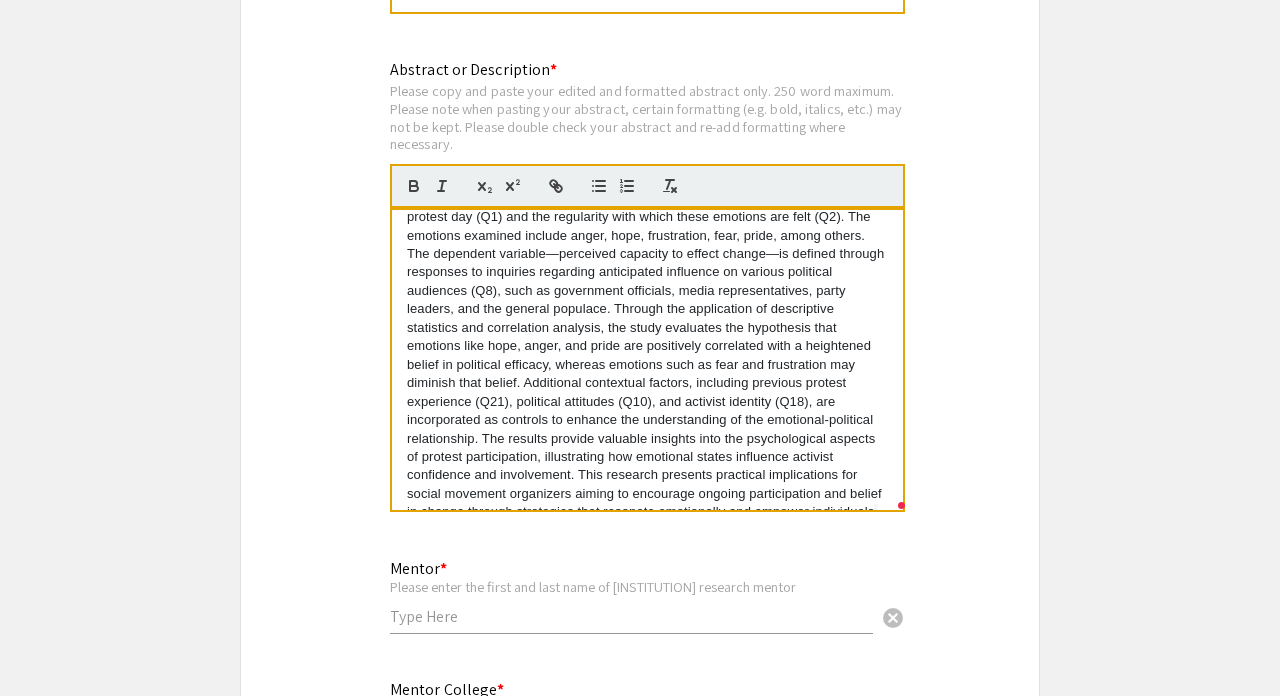click on "." at bounding box center (647, 328) 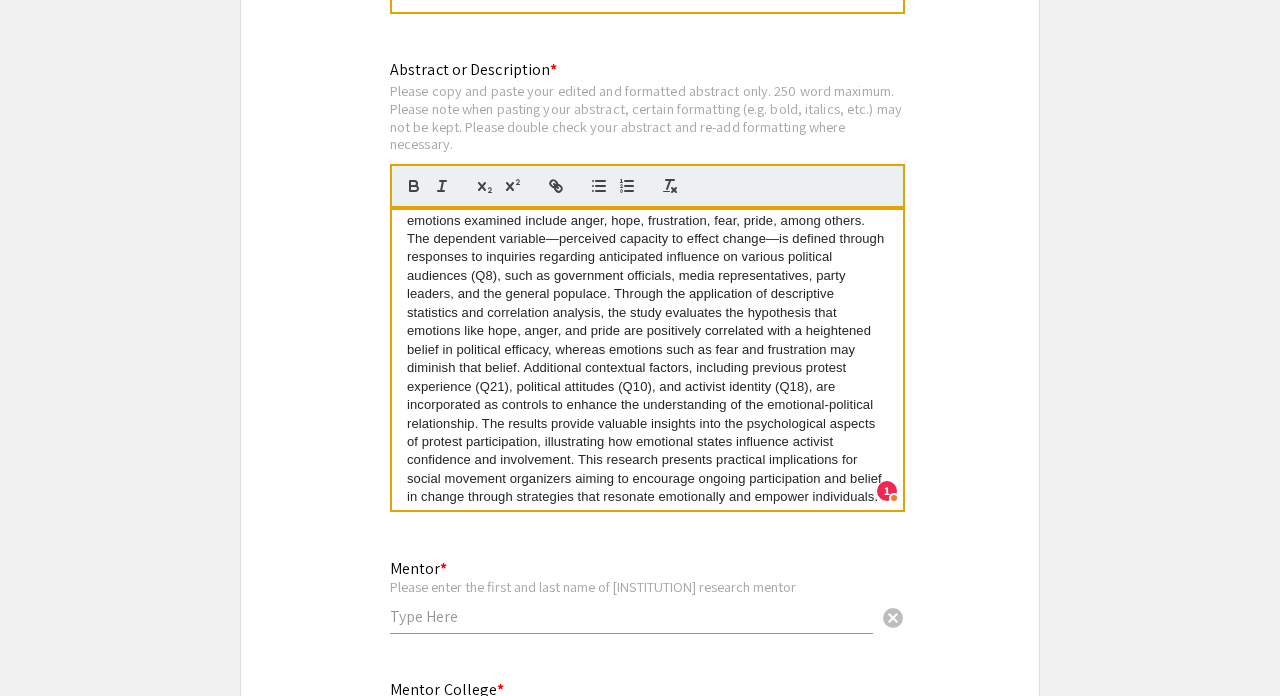 scroll, scrollTop: 102, scrollLeft: 0, axis: vertical 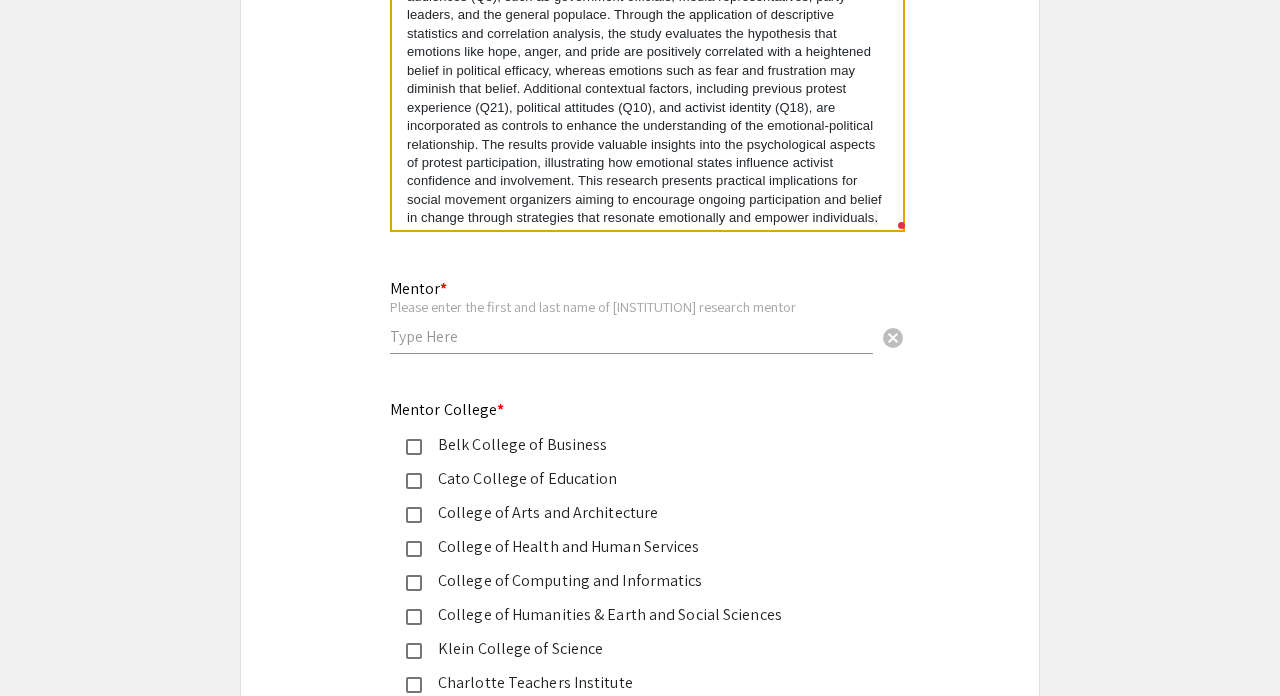 click on "Mentor * Please enter the first and last name of [INSTITUTION] research mentor cancel" at bounding box center [631, 306] 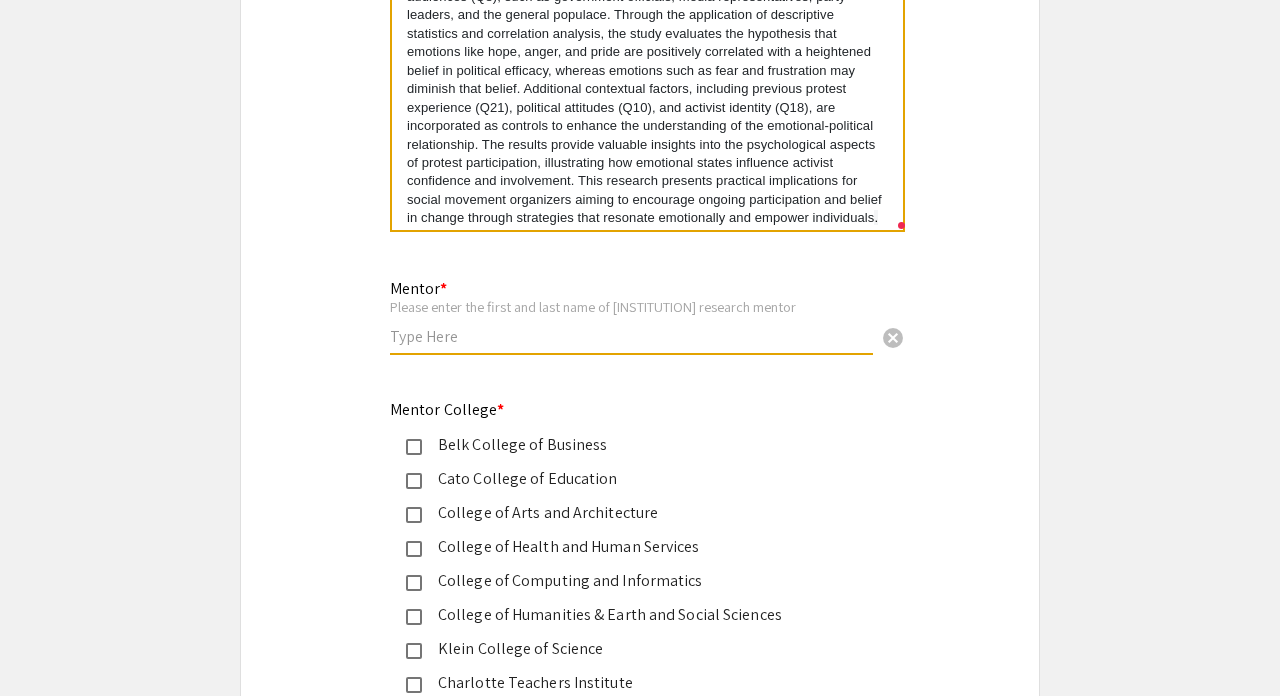 click at bounding box center [631, 336] 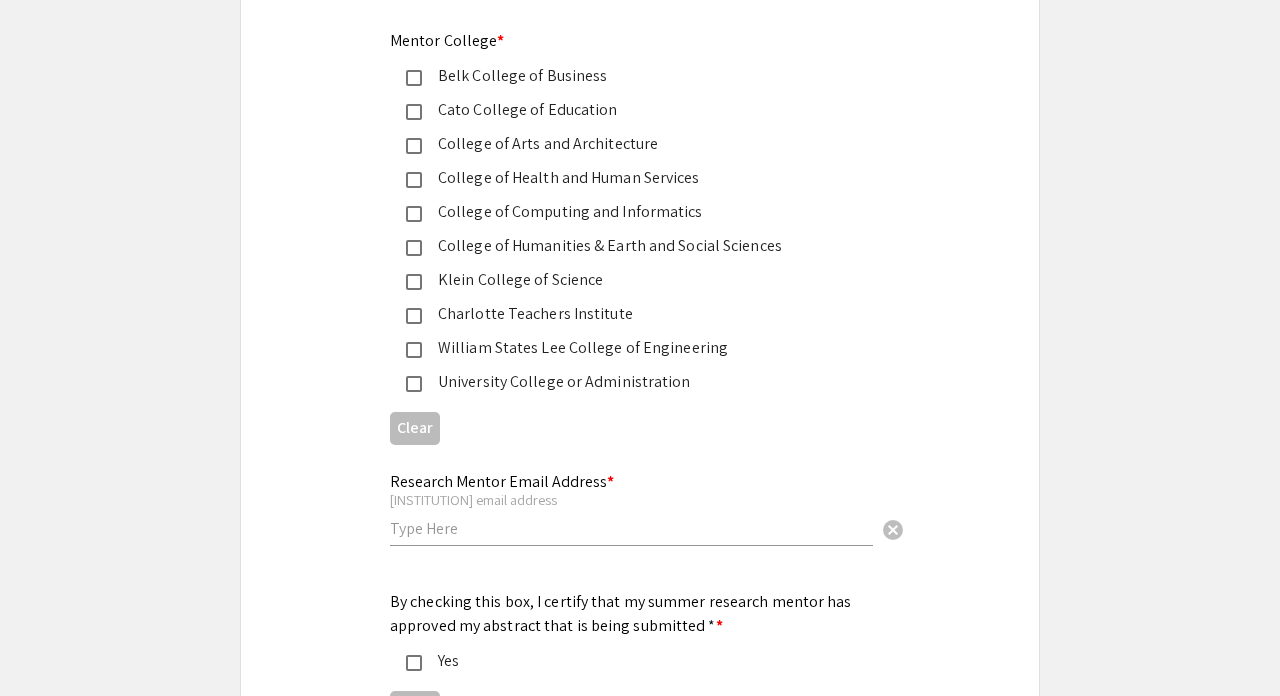 scroll, scrollTop: 2434, scrollLeft: 0, axis: vertical 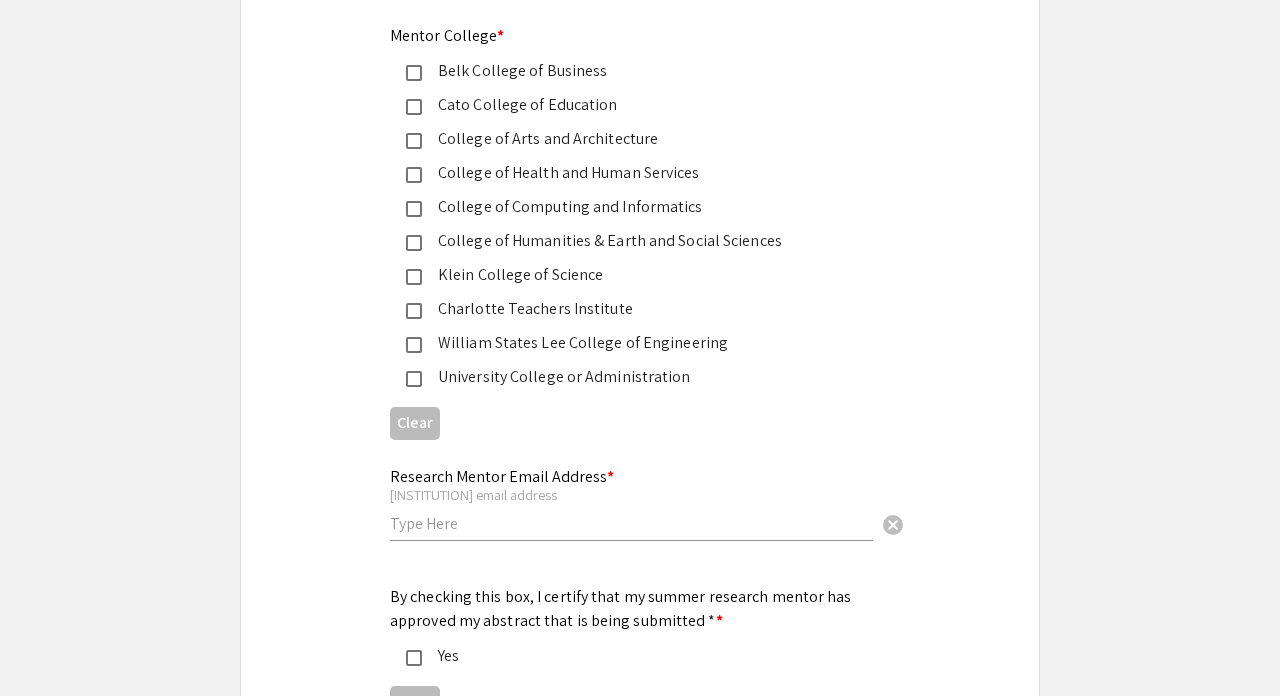 type on "[FIRST] [LAST]" 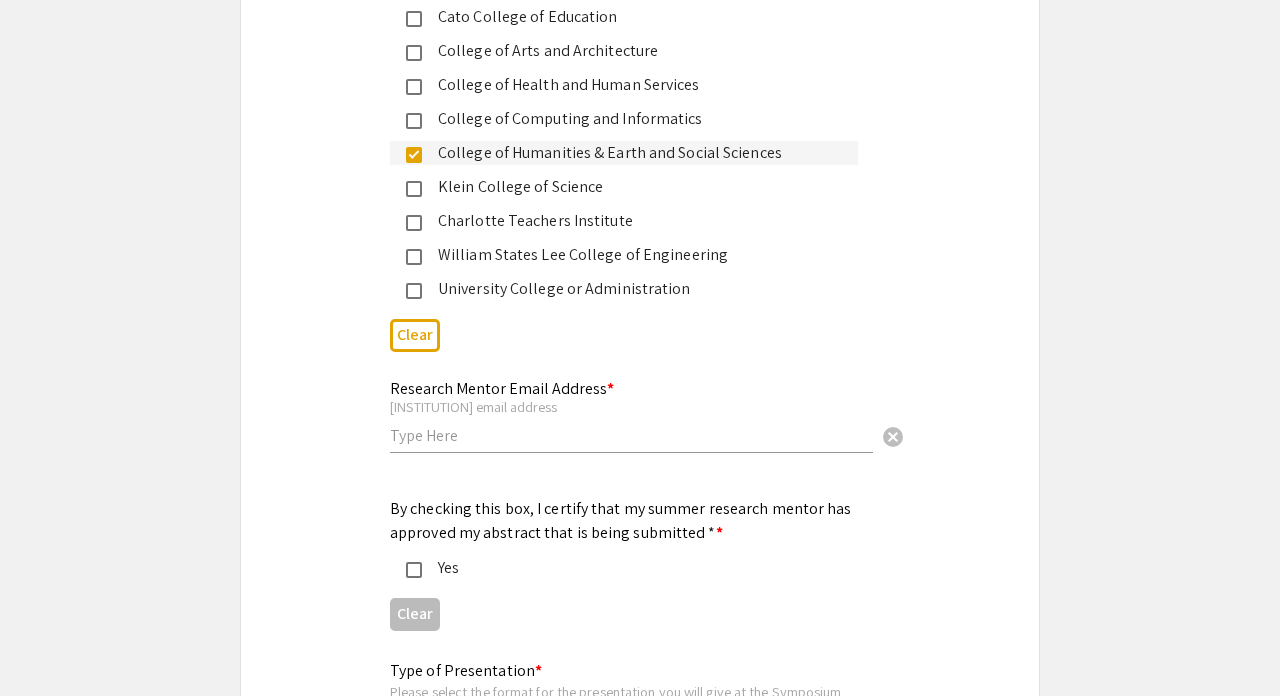 scroll, scrollTop: 2576, scrollLeft: 0, axis: vertical 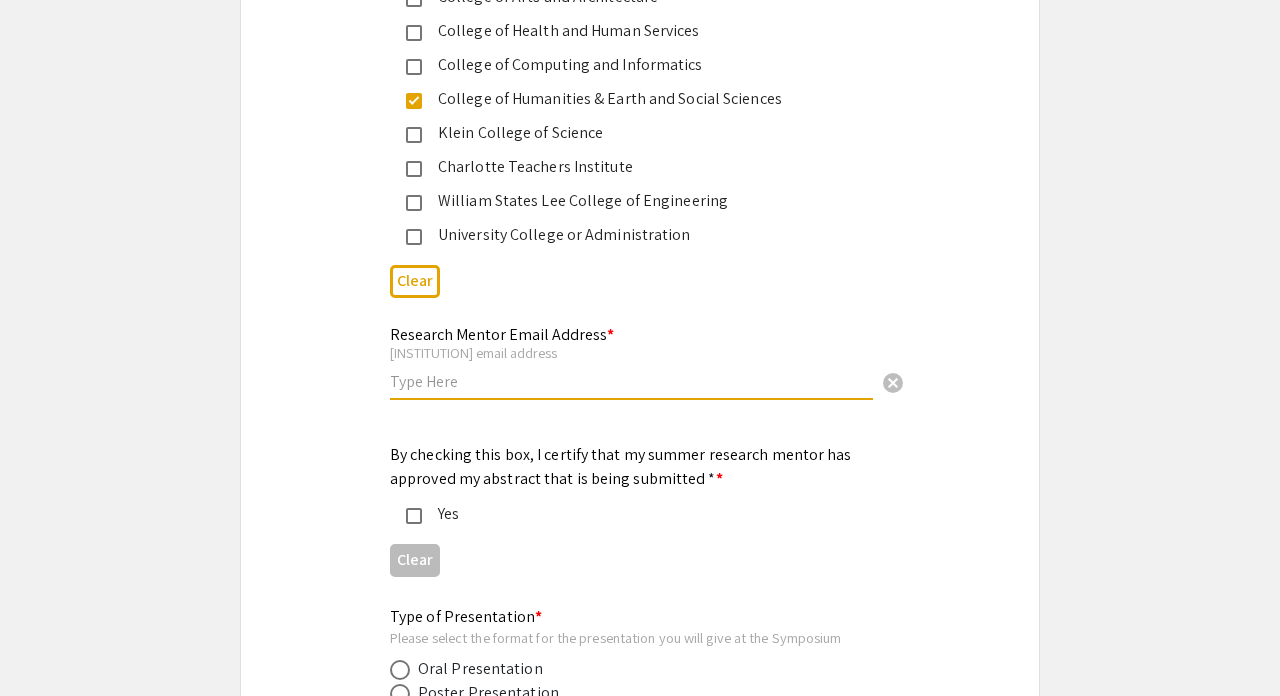 click at bounding box center [631, 381] 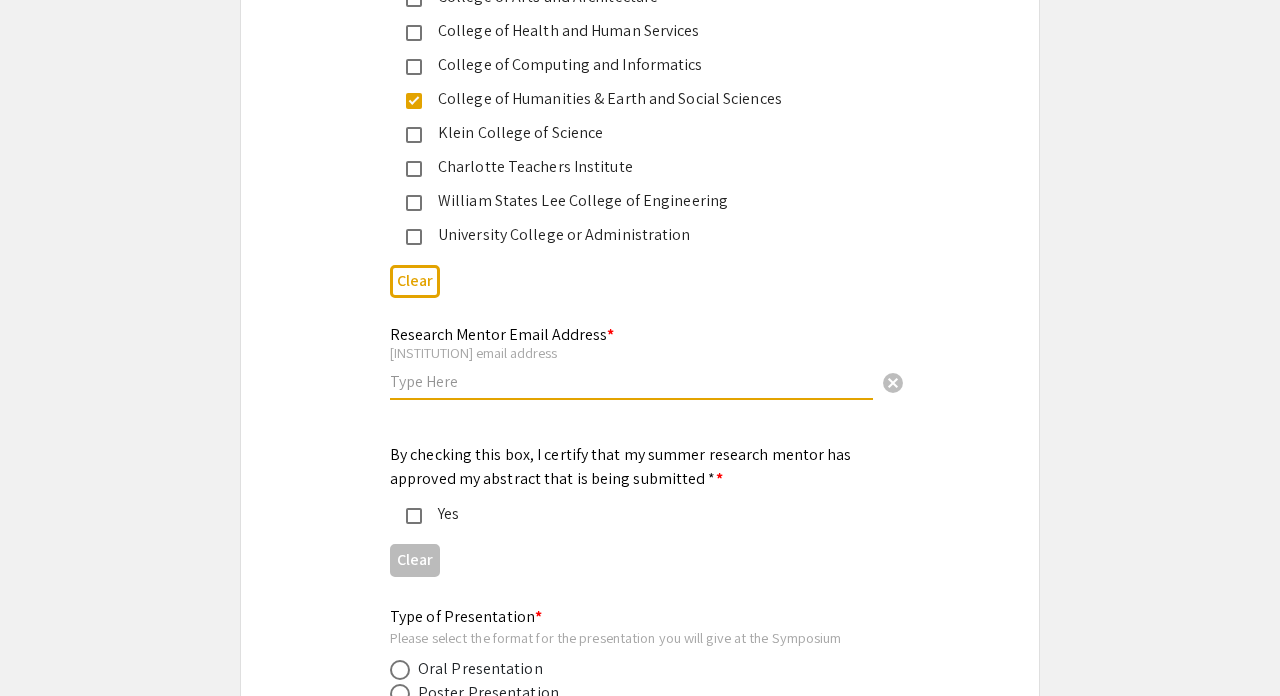 paste on "[EMAIL]" 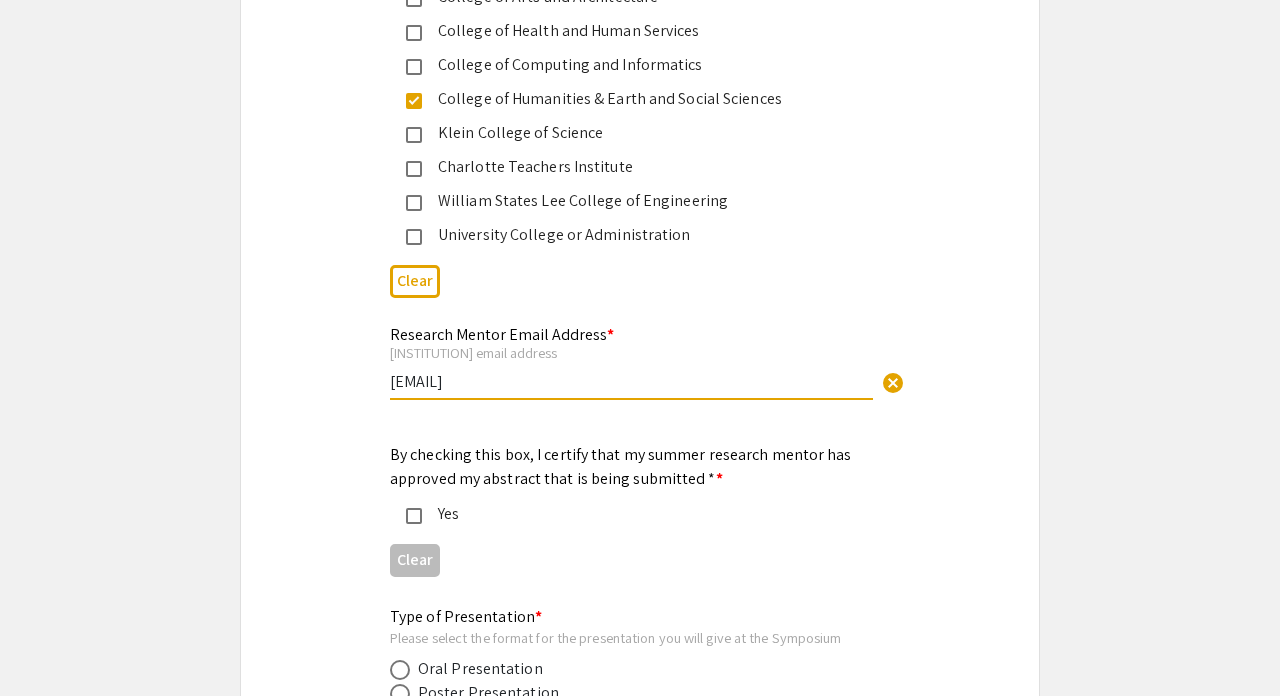 type on "[EMAIL]" 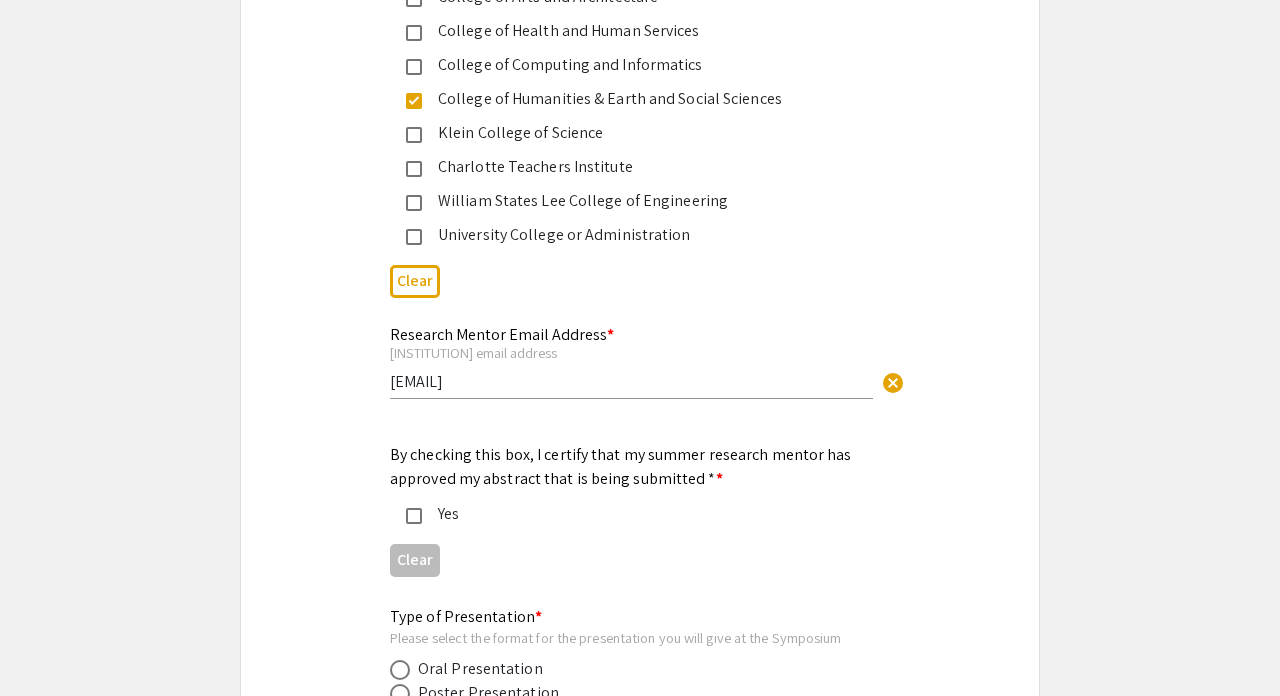 click on "By checking this box, I certify that my summer research mentor has approved my abstract that is being submitted *" at bounding box center (621, 466) 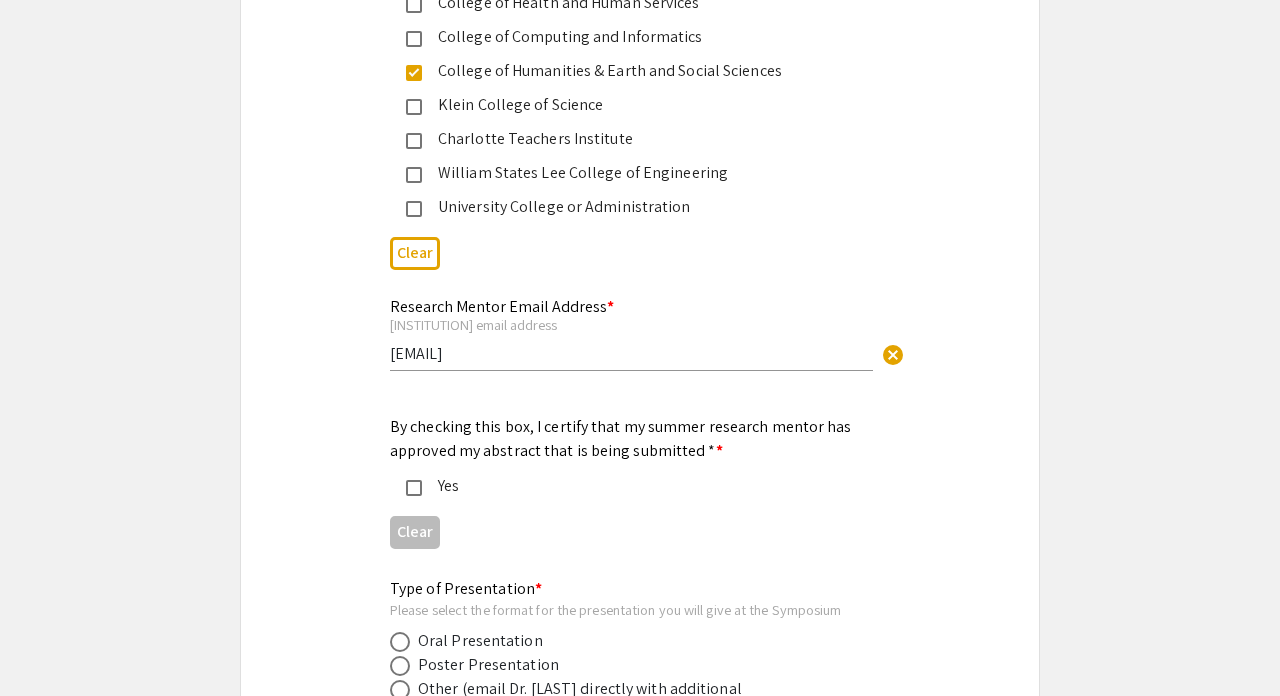 scroll, scrollTop: 2610, scrollLeft: 0, axis: vertical 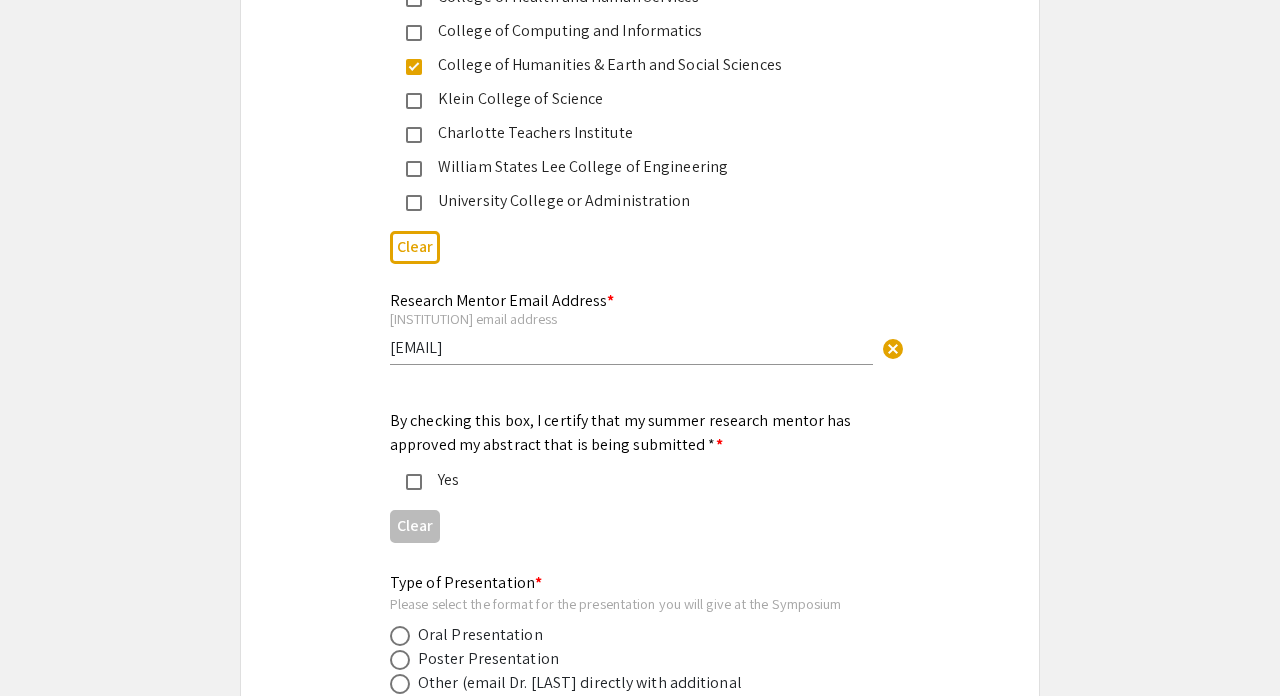 click on "Yes" at bounding box center (632, 480) 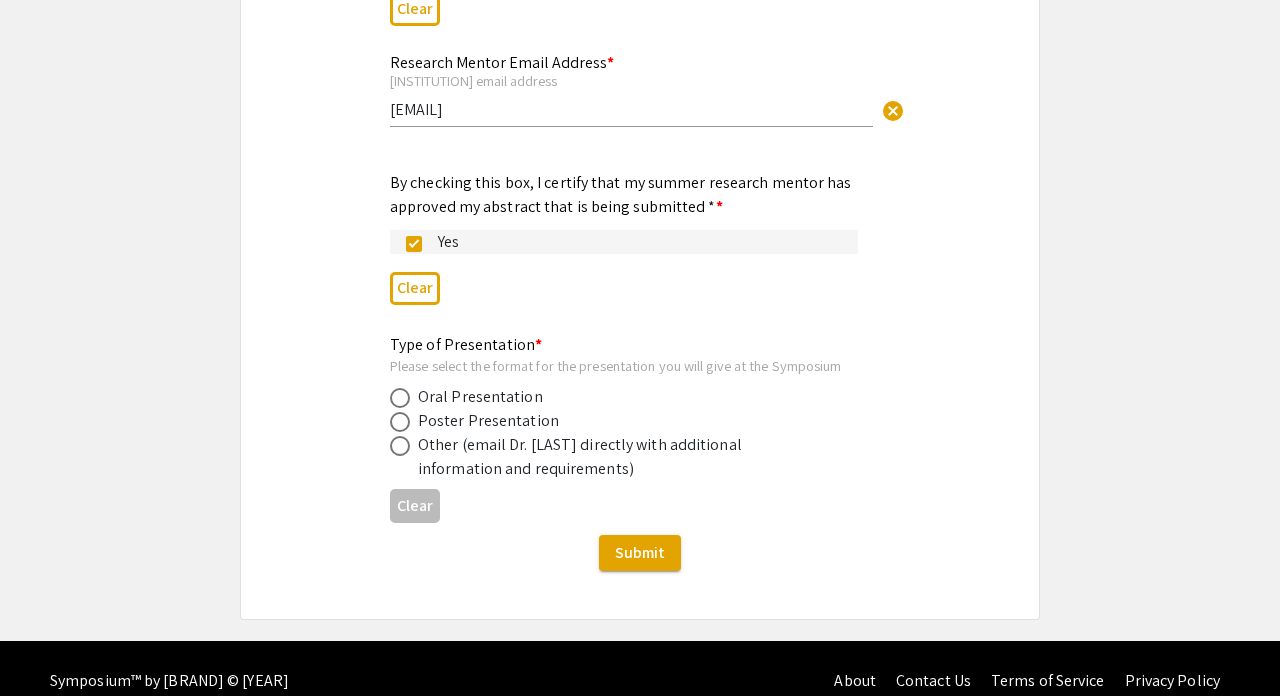 scroll, scrollTop: 2859, scrollLeft: 0, axis: vertical 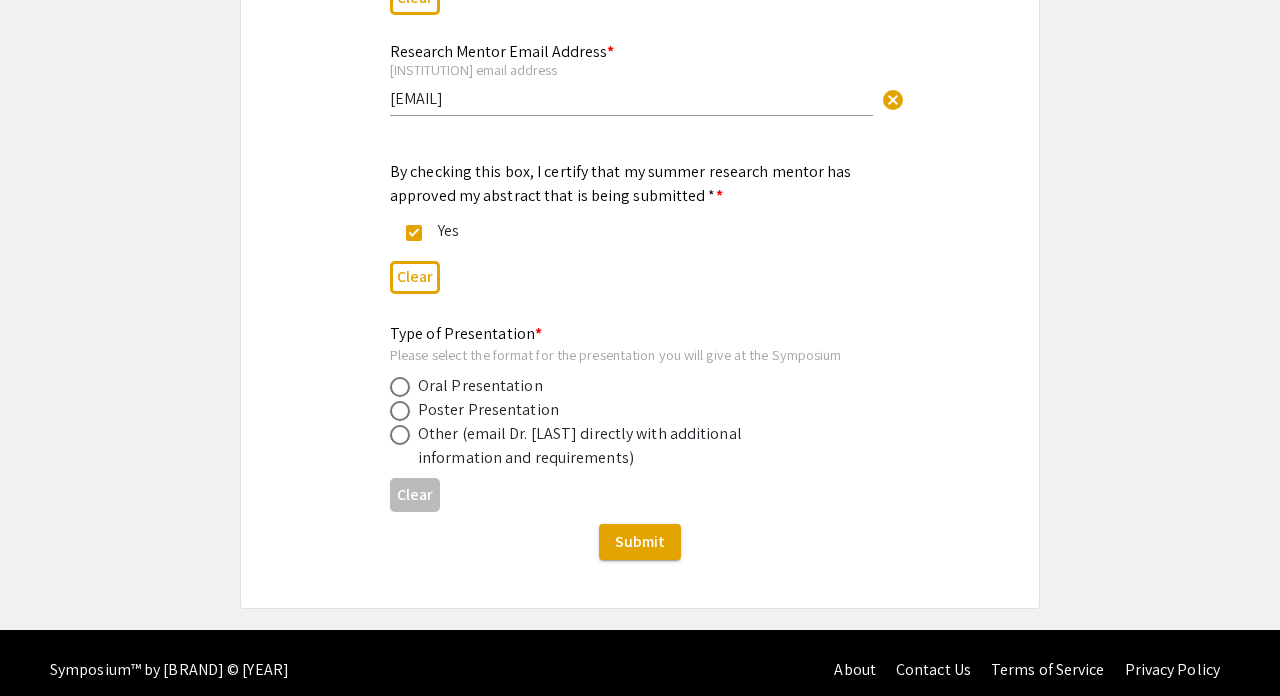 click on "Poster Presentation" at bounding box center (480, 386) 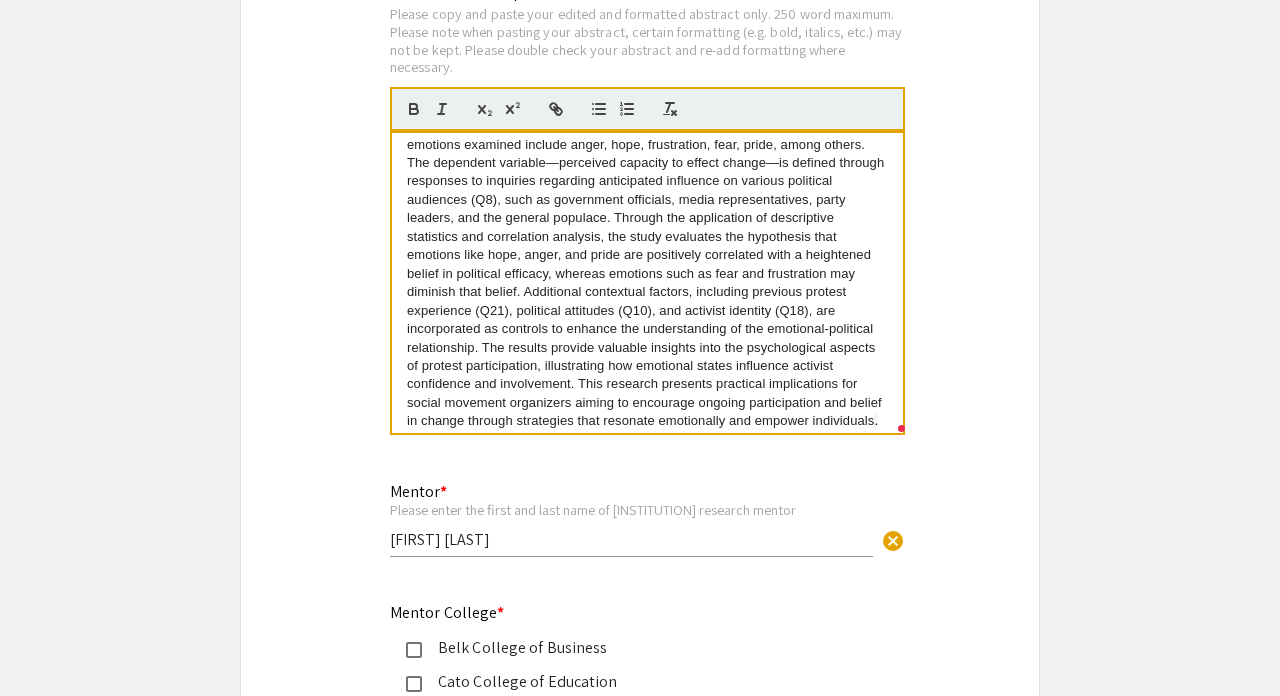 scroll, scrollTop: 1675, scrollLeft: 0, axis: vertical 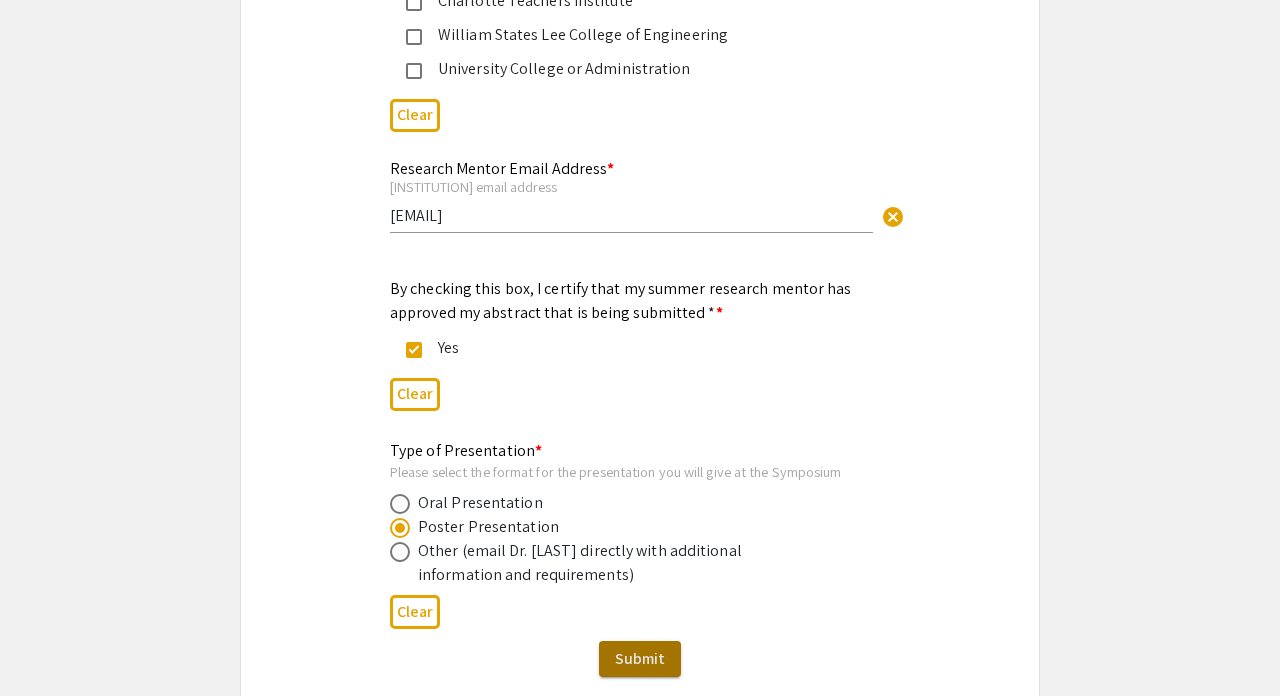 click on "Submit" at bounding box center (640, 658) 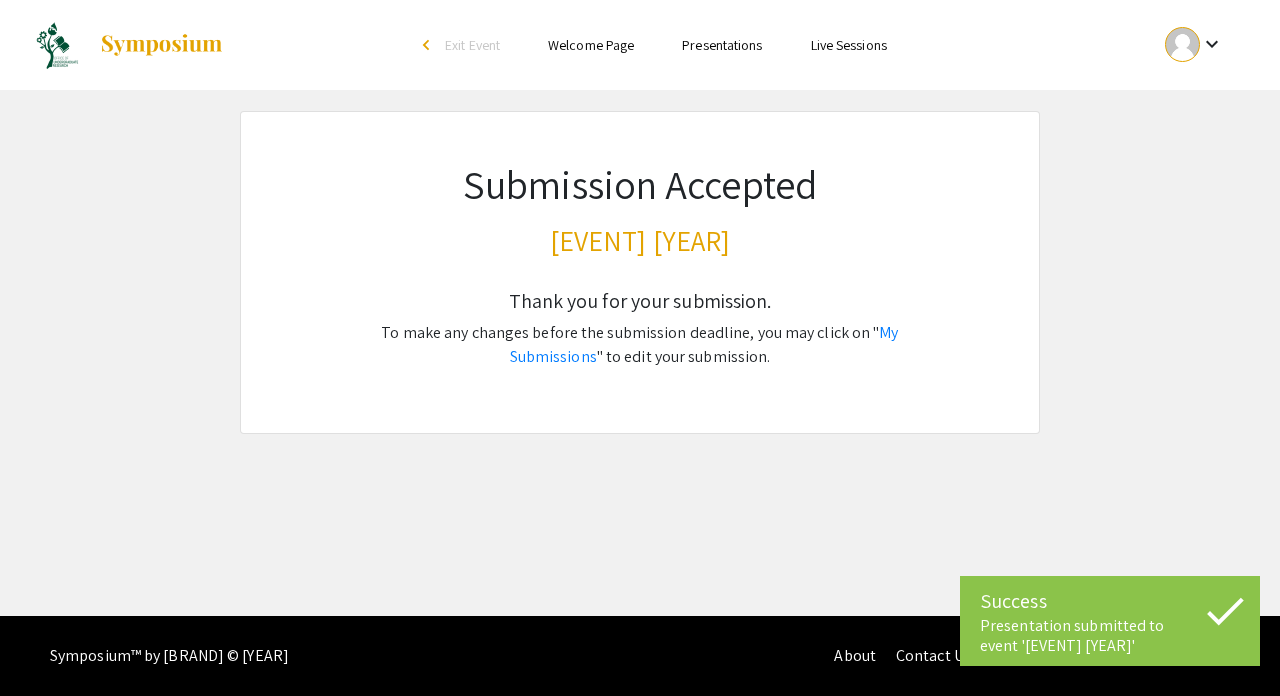 scroll, scrollTop: 0, scrollLeft: 0, axis: both 